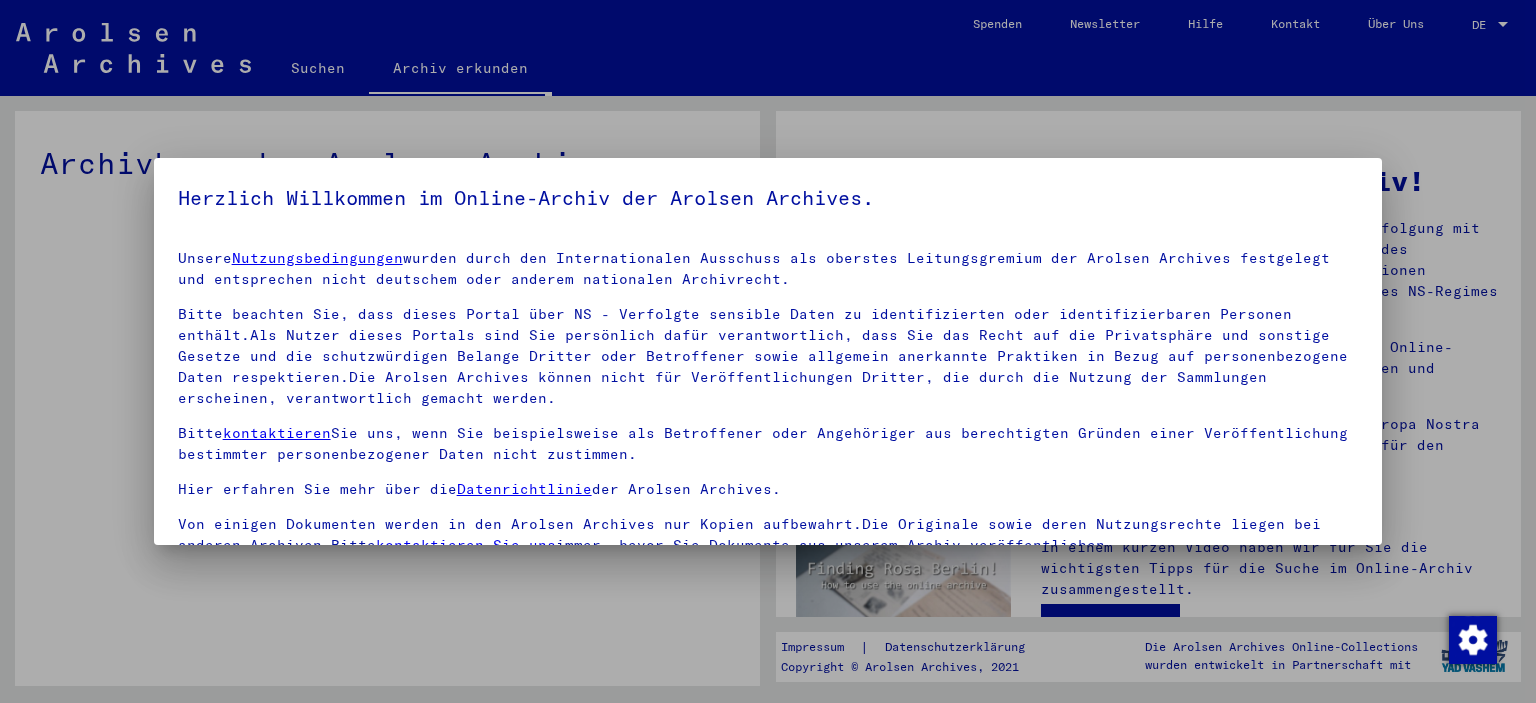 scroll, scrollTop: 0, scrollLeft: 0, axis: both 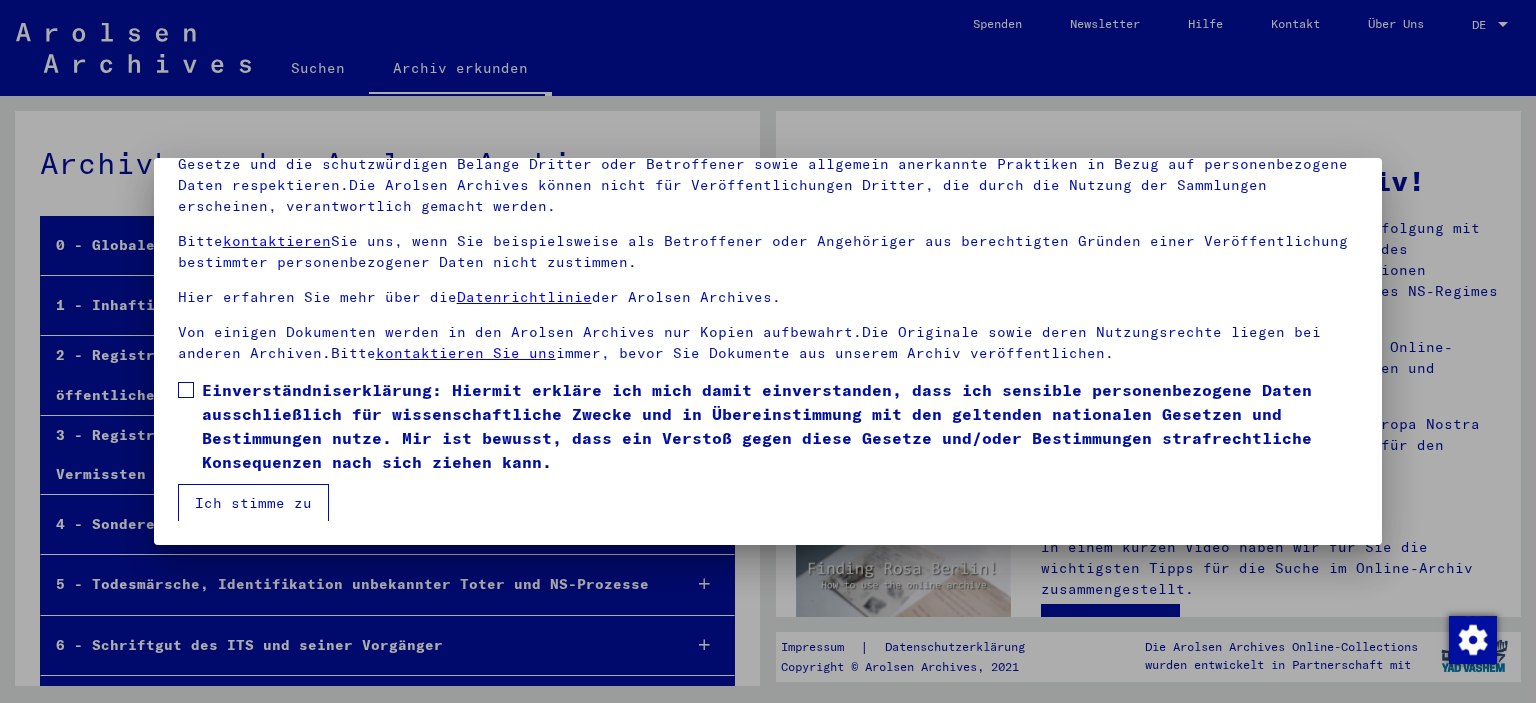 click on "Ich stimme zu" at bounding box center [253, 503] 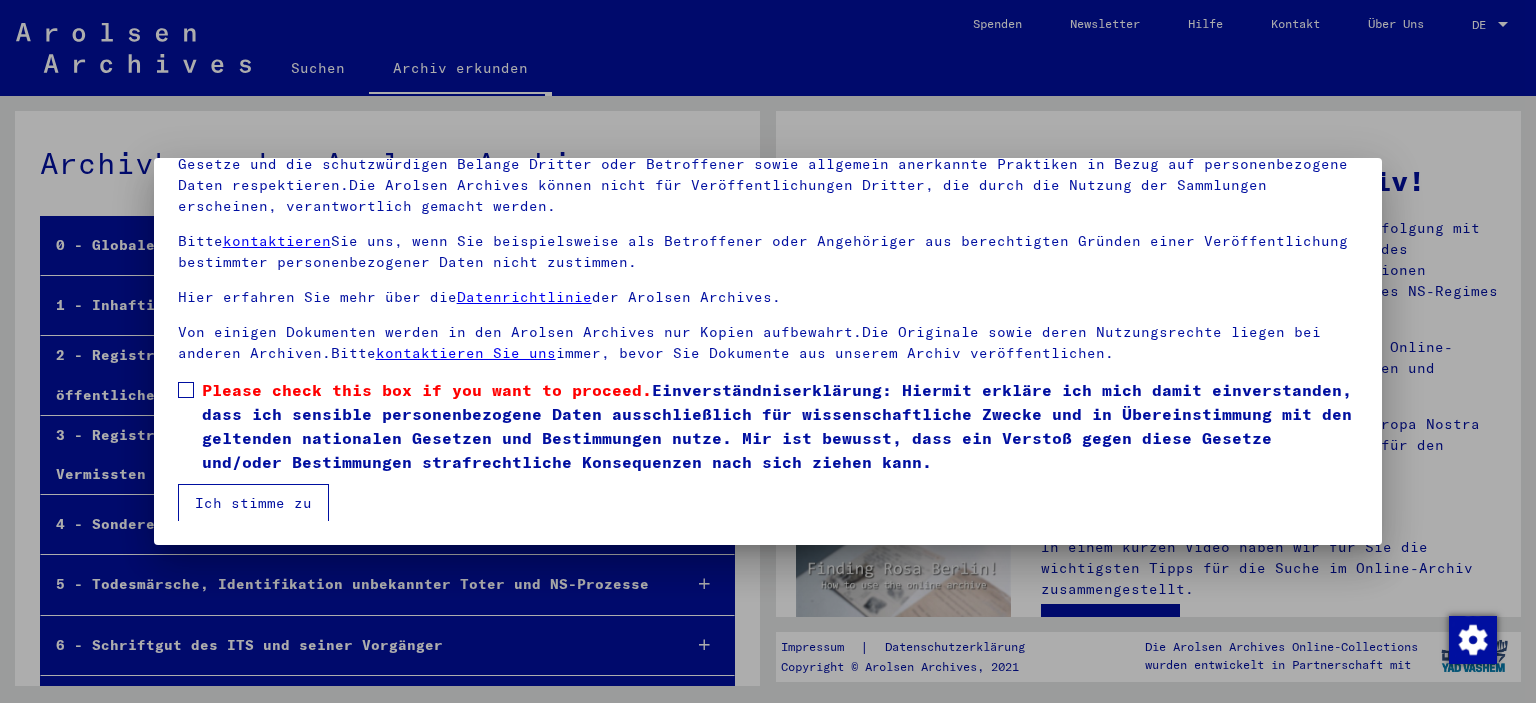 click on "Unsere  Nutzungsbedingungen  wurden durch den Internationalen Ausschuss als oberstes Leitungsgremium der Arolsen Archives festgelegt und entsprechen nicht deutschem oder anderem nationalen Archivrecht. Bitte beachten Sie, dass dieses Portal über NS - Verfolgte sensible Daten zu identifizierten oder identifizierbaren Personen enthält.Als Nutzer dieses Portals sind Sie persönlich dafür verantwortlich, dass Sie das Recht auf die Privatsphäre und sonstige Gesetze und die schutzwürdigen Belange Dritter oder Betroffener sowie allgemein anerkannte Praktiken in Bezug auf personenbezogene Daten respektieren.Die Arolsen Archives können nicht für Veröffentlichungen Dritter, die durch die Nutzung der Sammlungen erscheinen, verantwortlich gemacht werden. Bitte  kontaktieren  Sie uns, wenn Sie beispielsweise als Betroffener oder Angehöriger aus berechtigten Gründen einer Veröffentlichung bestimmter personenbezogener Daten nicht zustimmen. Hier erfahren Sie mehr über die  Datenrichtlinie  der Arolsen Archives." at bounding box center (768, 292) 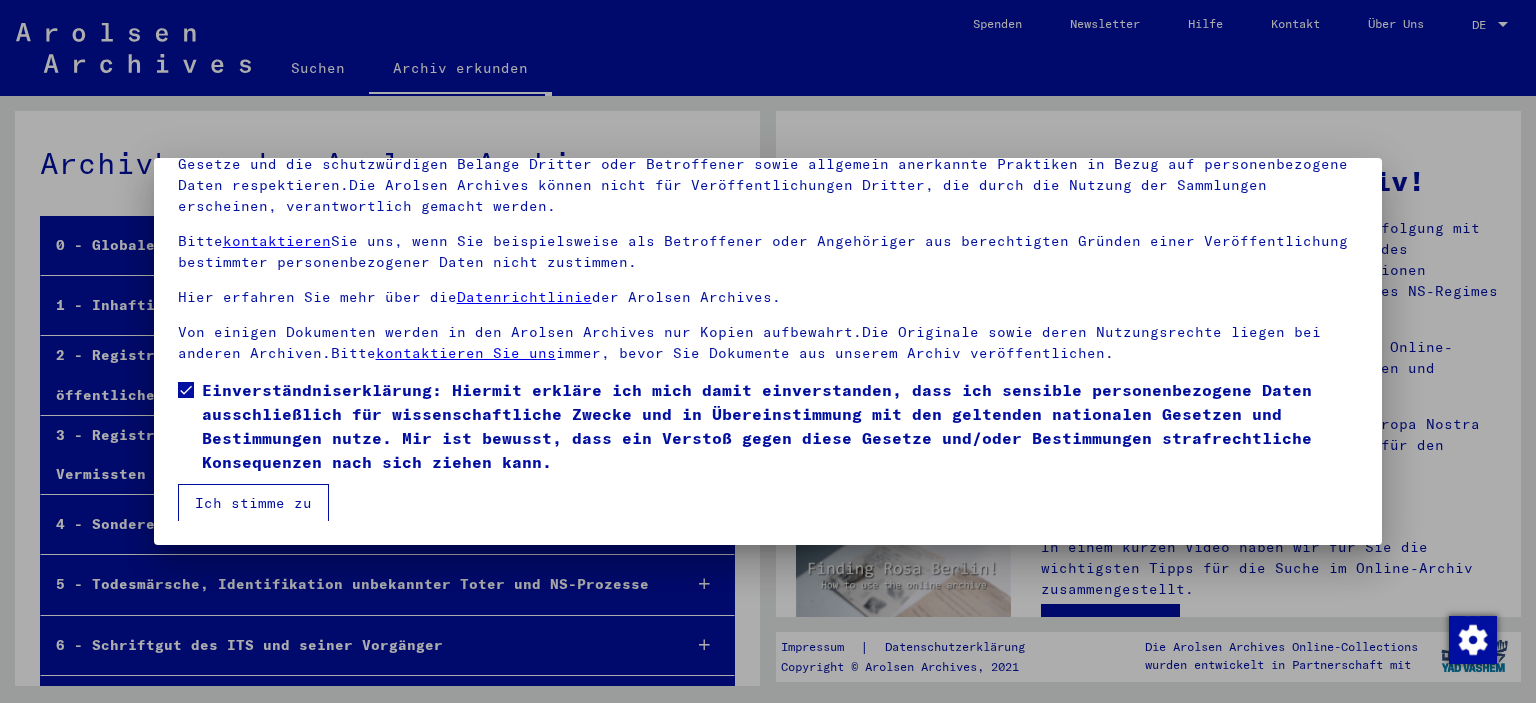 click on "Ich stimme zu" at bounding box center (253, 503) 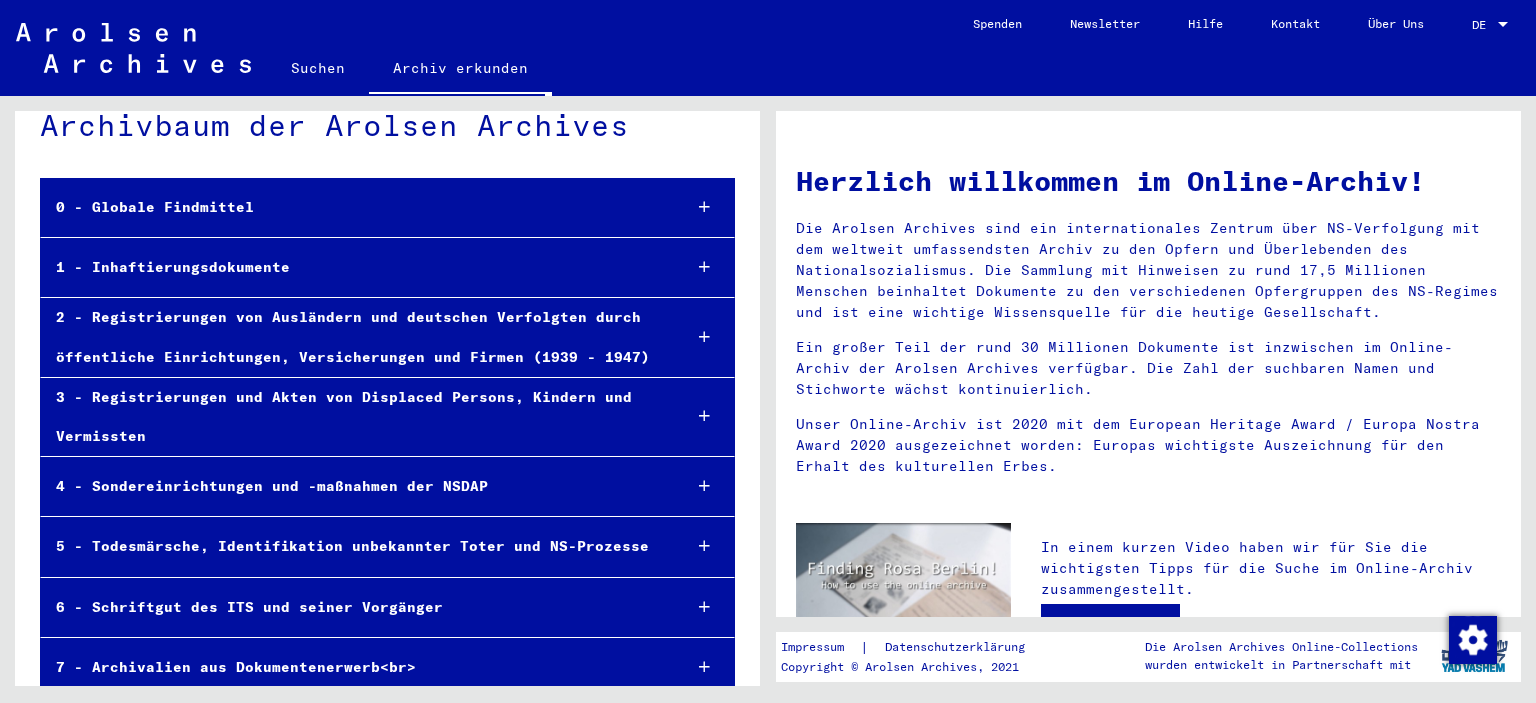 scroll, scrollTop: 7, scrollLeft: 0, axis: vertical 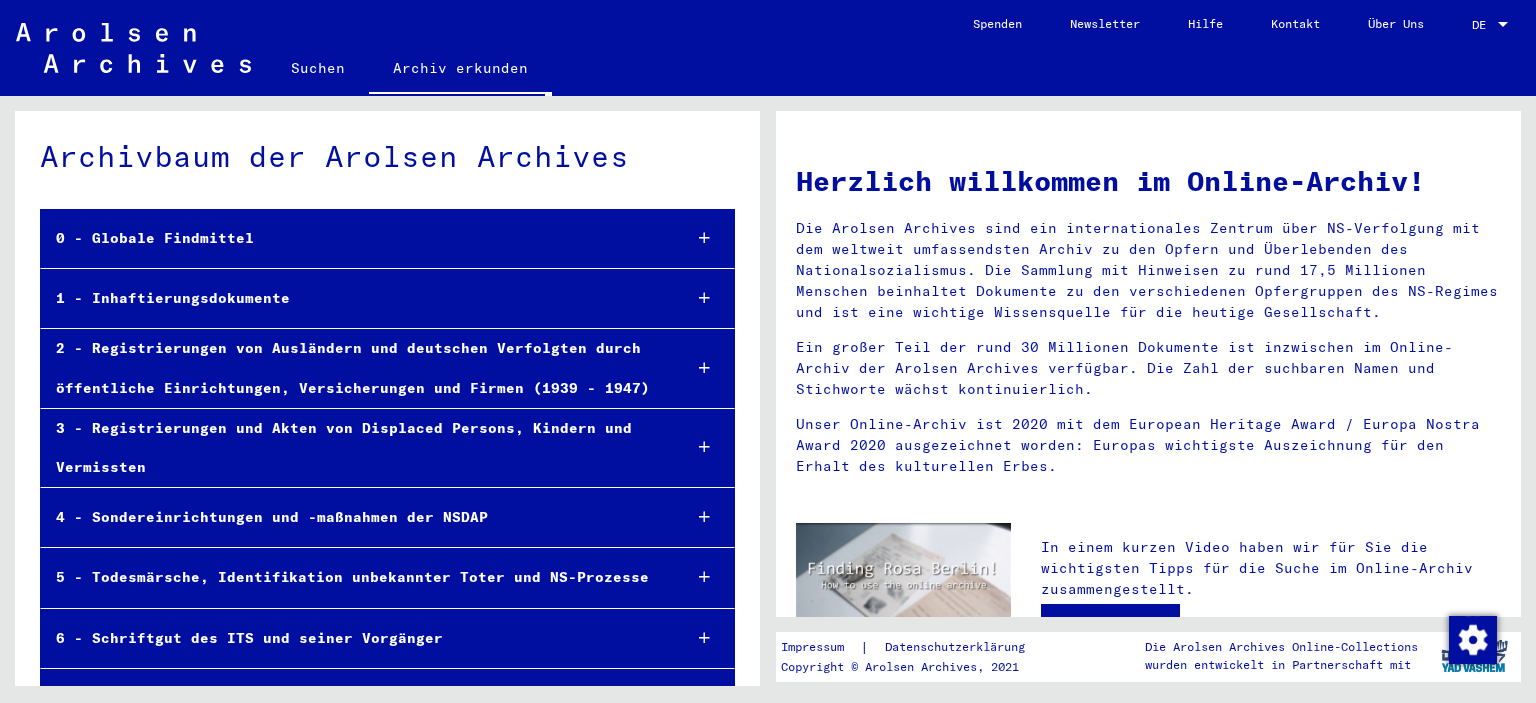 click on "0 - Globale Findmittel" at bounding box center (353, 238) 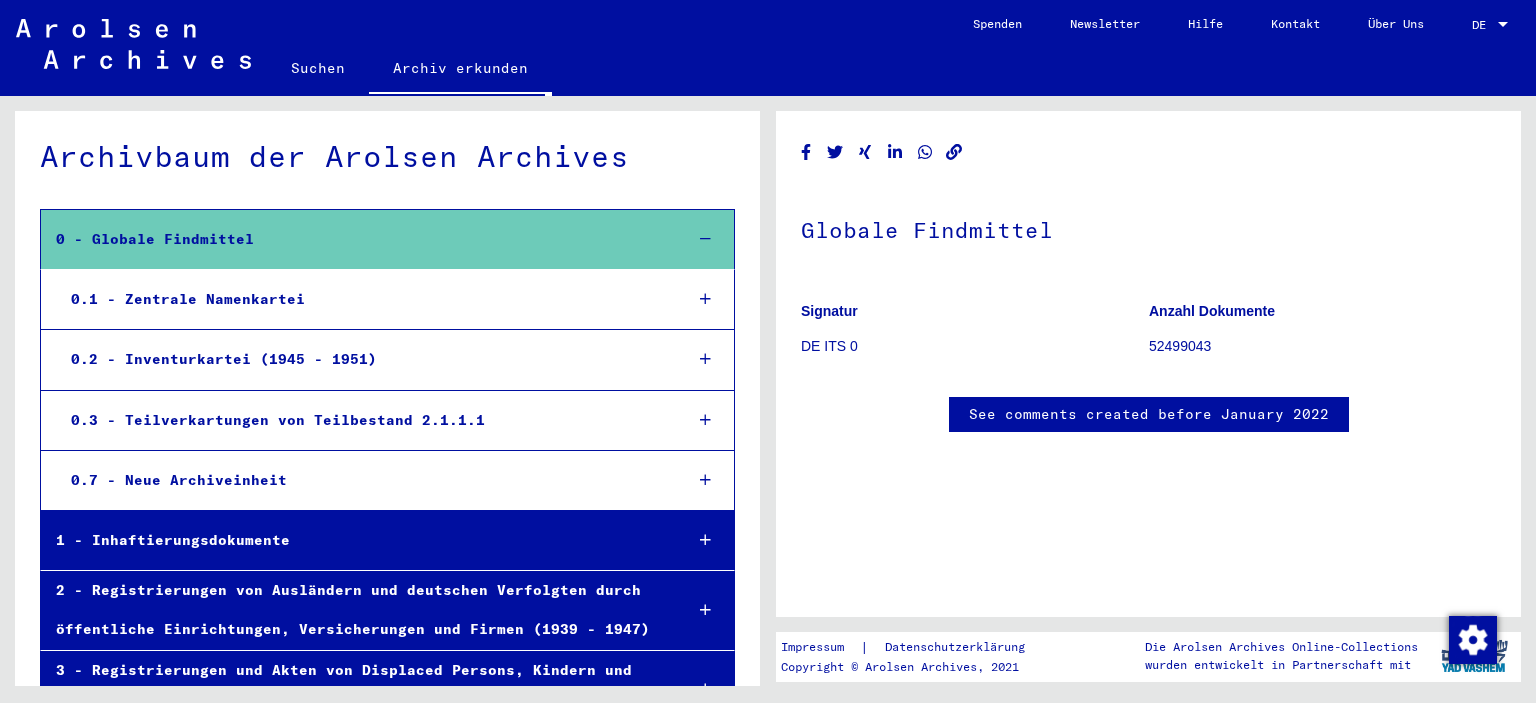 click on "0.1 - Zentrale Namenkartei" at bounding box center (361, 299) 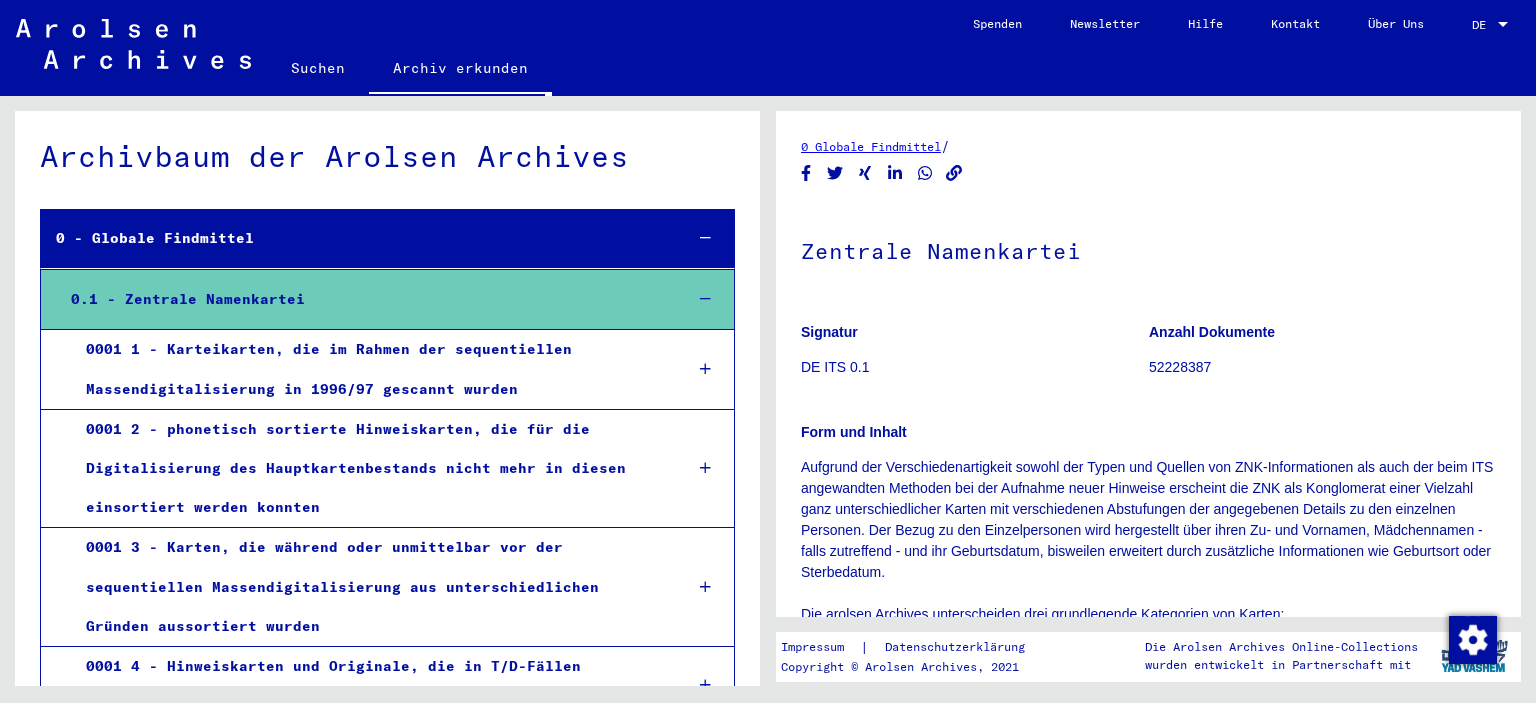 click on "0 - Globale Findmittel" at bounding box center [353, 238] 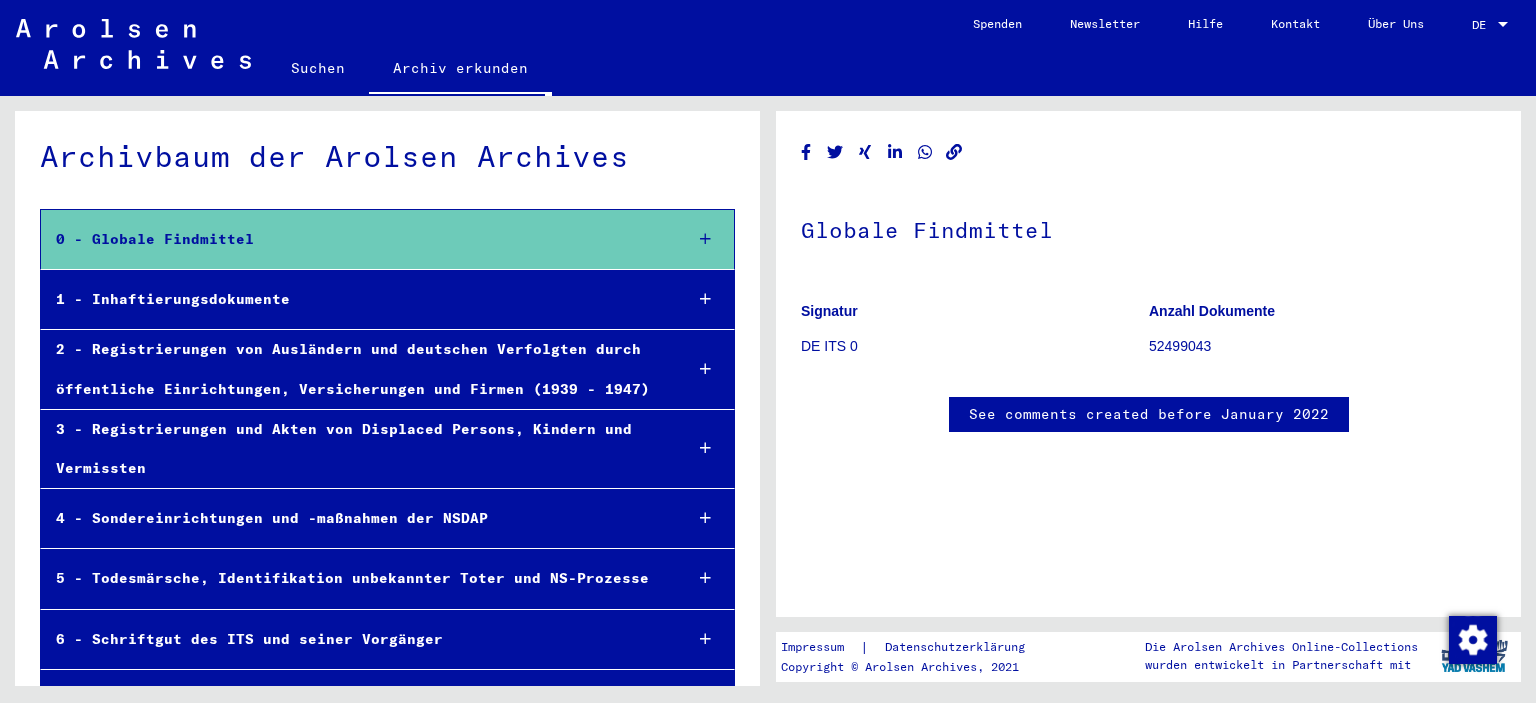 click on "1 - Inhaftierungsdokumente" at bounding box center [353, 299] 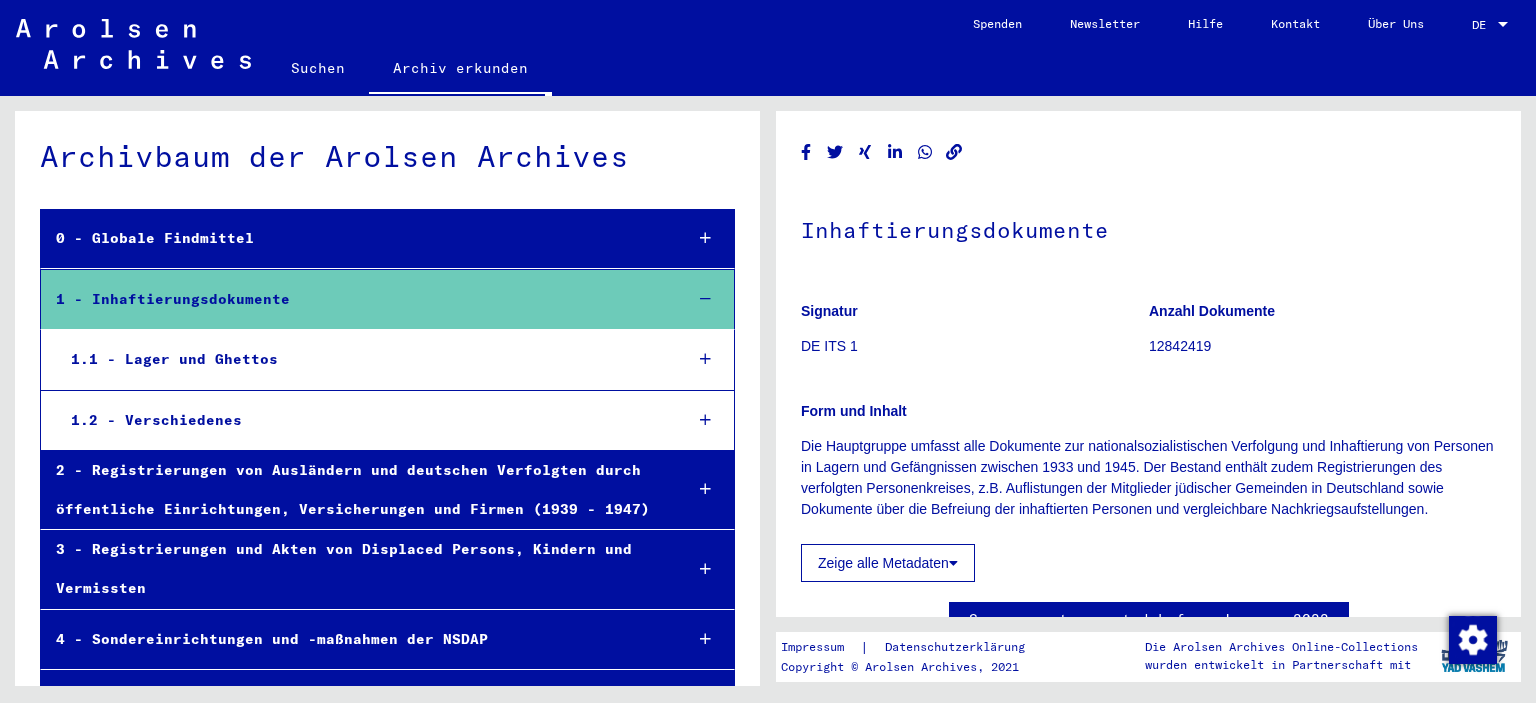click on "0 - Globale Findmittel" at bounding box center [353, 238] 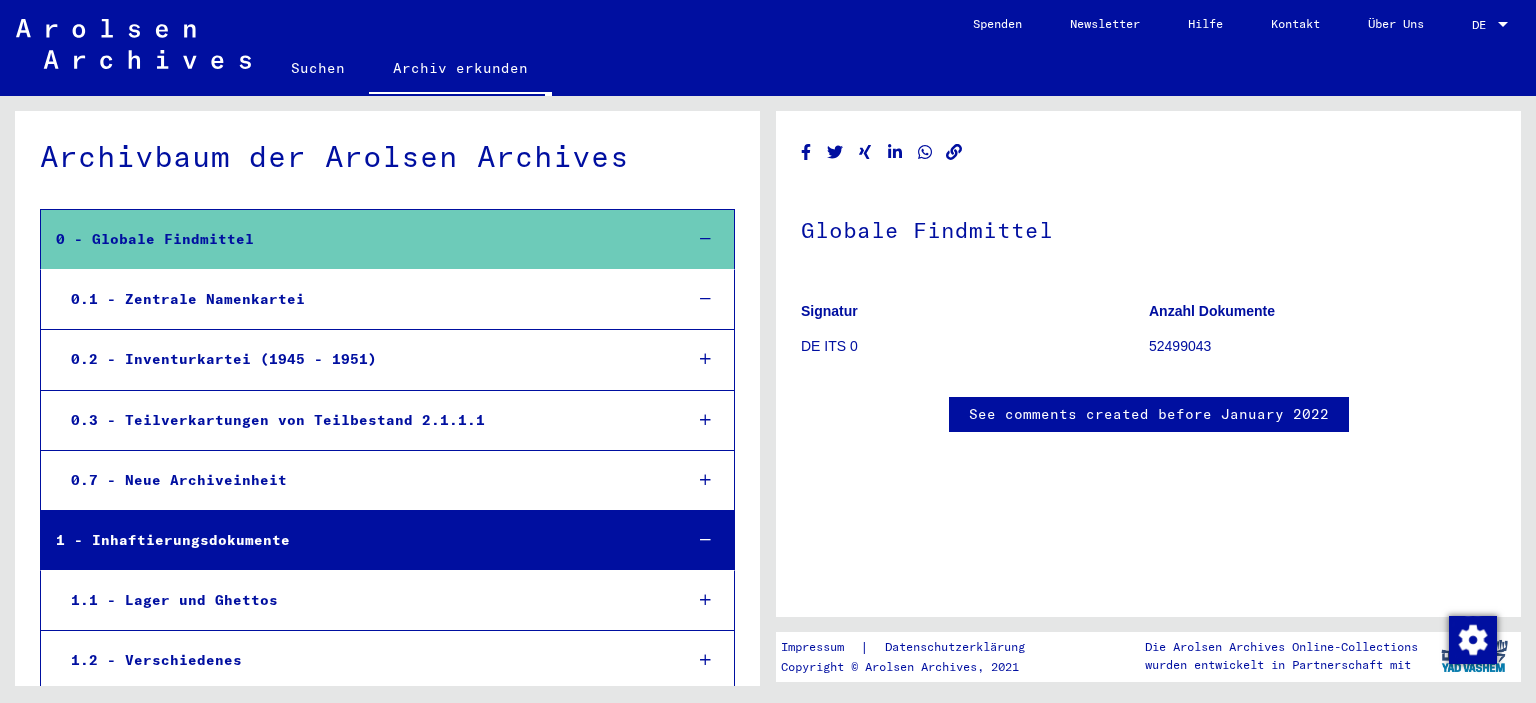 click on "0.1 - Zentrale Namenkartei" at bounding box center [361, 299] 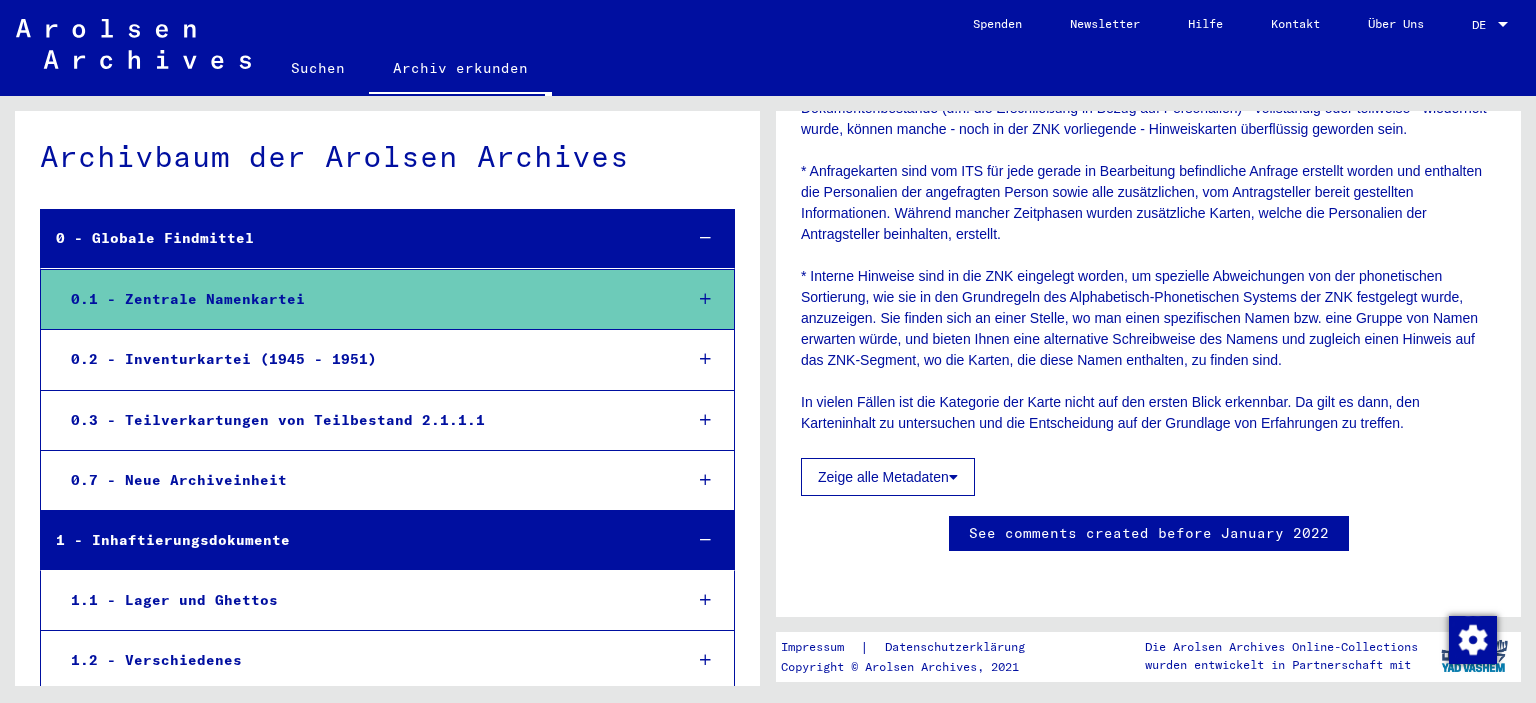 scroll, scrollTop: 994, scrollLeft: 0, axis: vertical 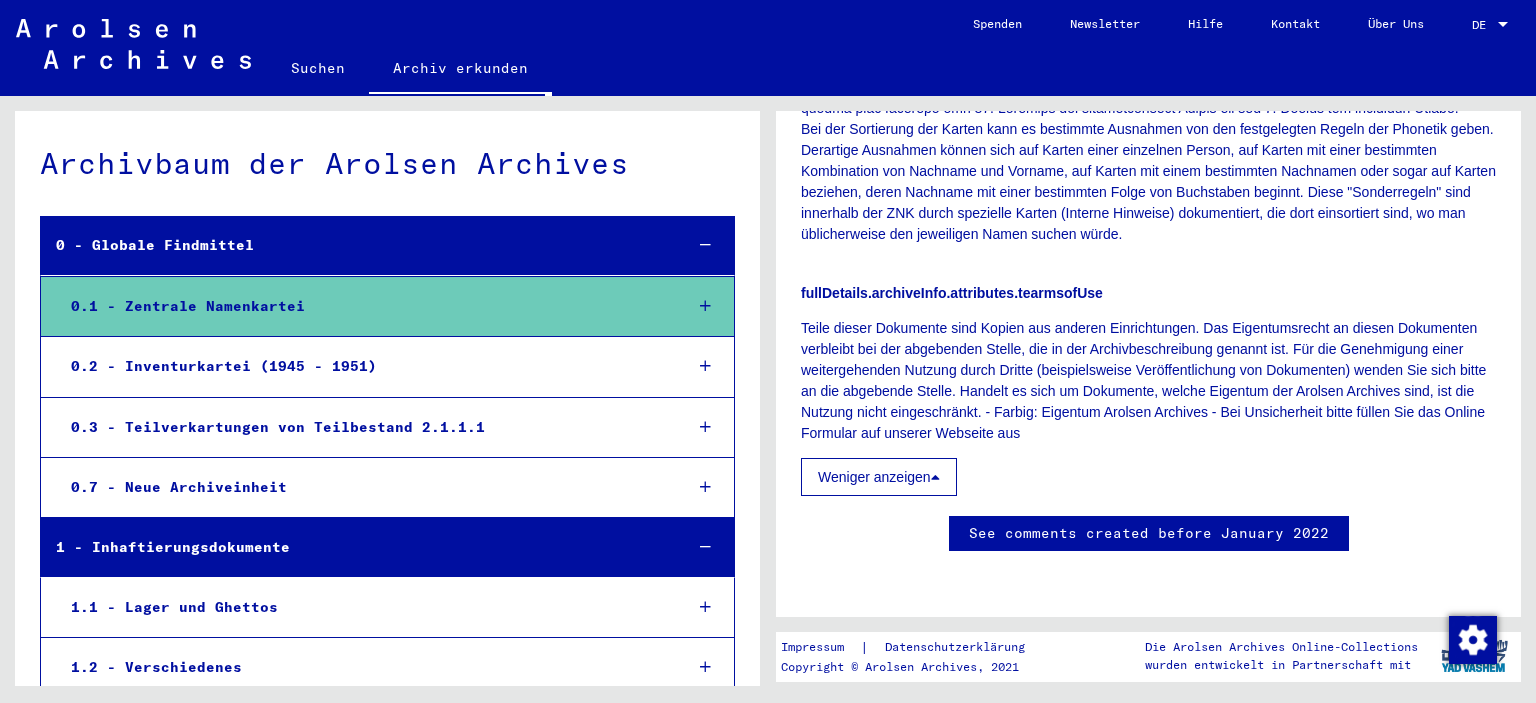 click on "0.1 - Zentrale Namenkartei" at bounding box center (361, 306) 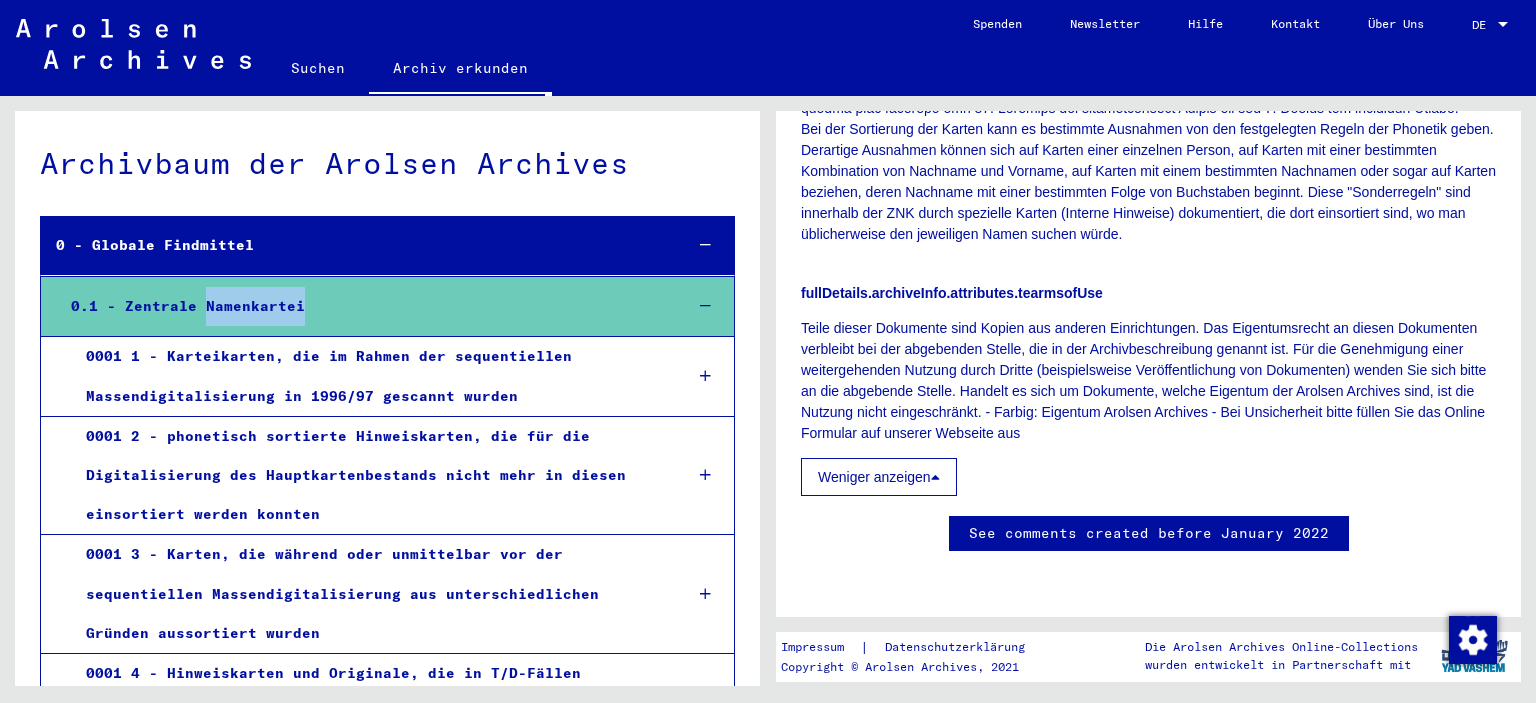 click on "0.1 - Zentrale Namenkartei" at bounding box center [361, 306] 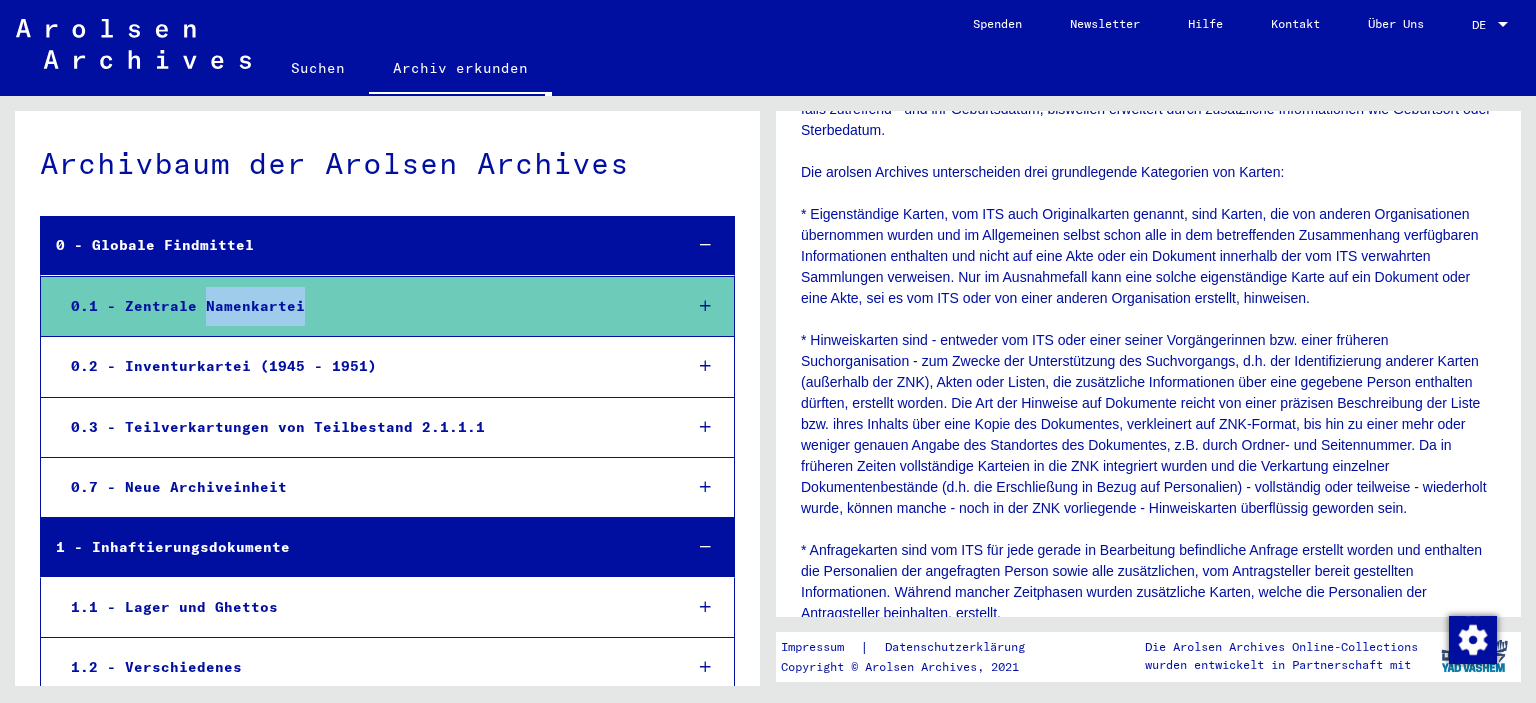 scroll, scrollTop: 0, scrollLeft: 0, axis: both 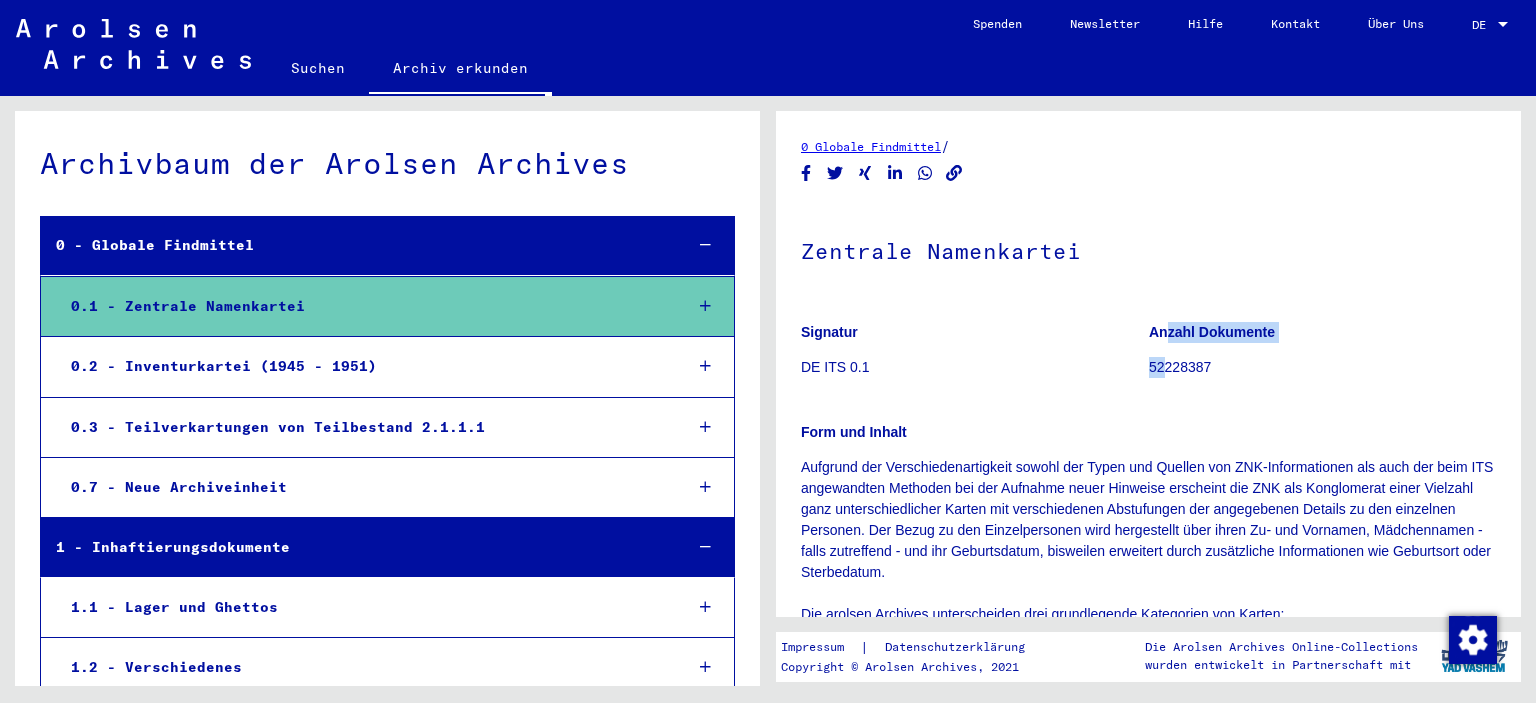 click on "Anzahl Dokumente 52228387" 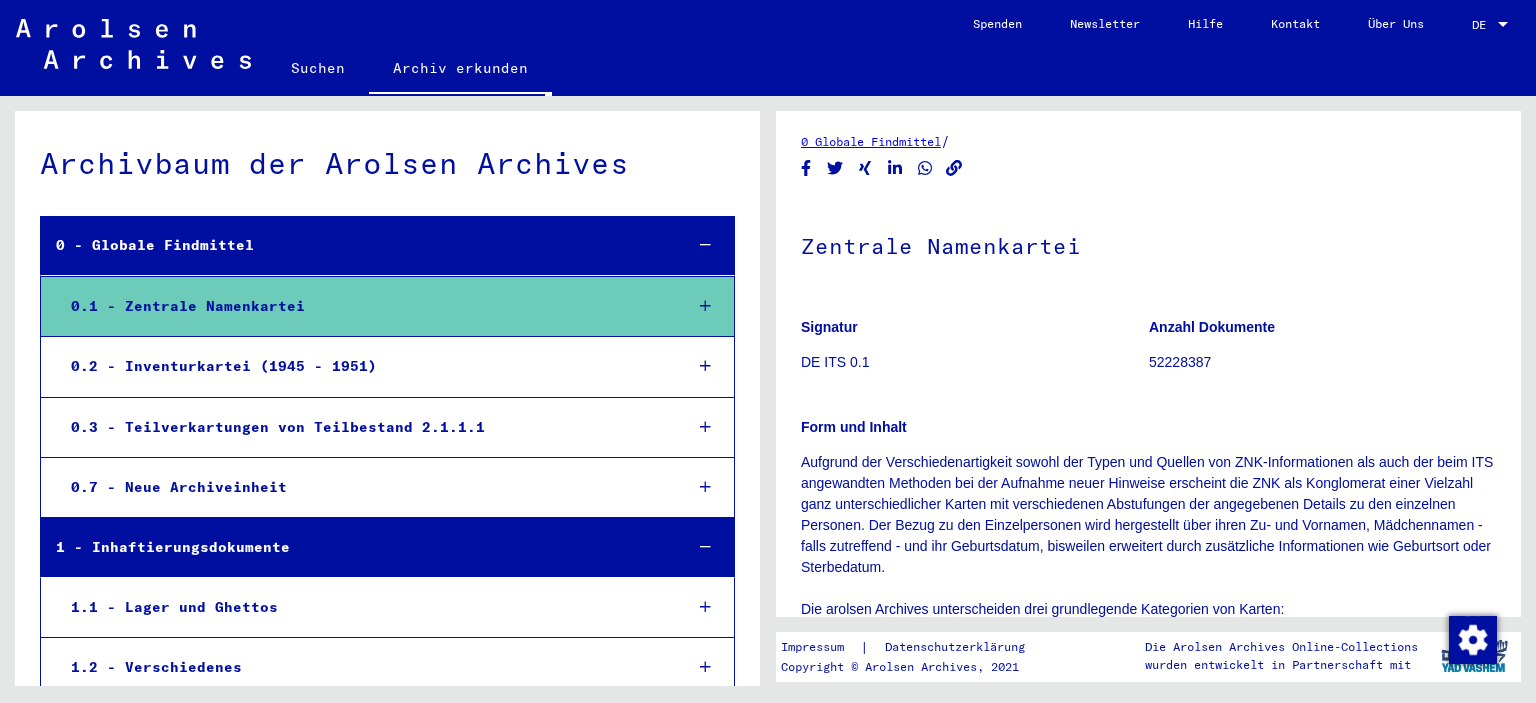 scroll, scrollTop: 0, scrollLeft: 0, axis: both 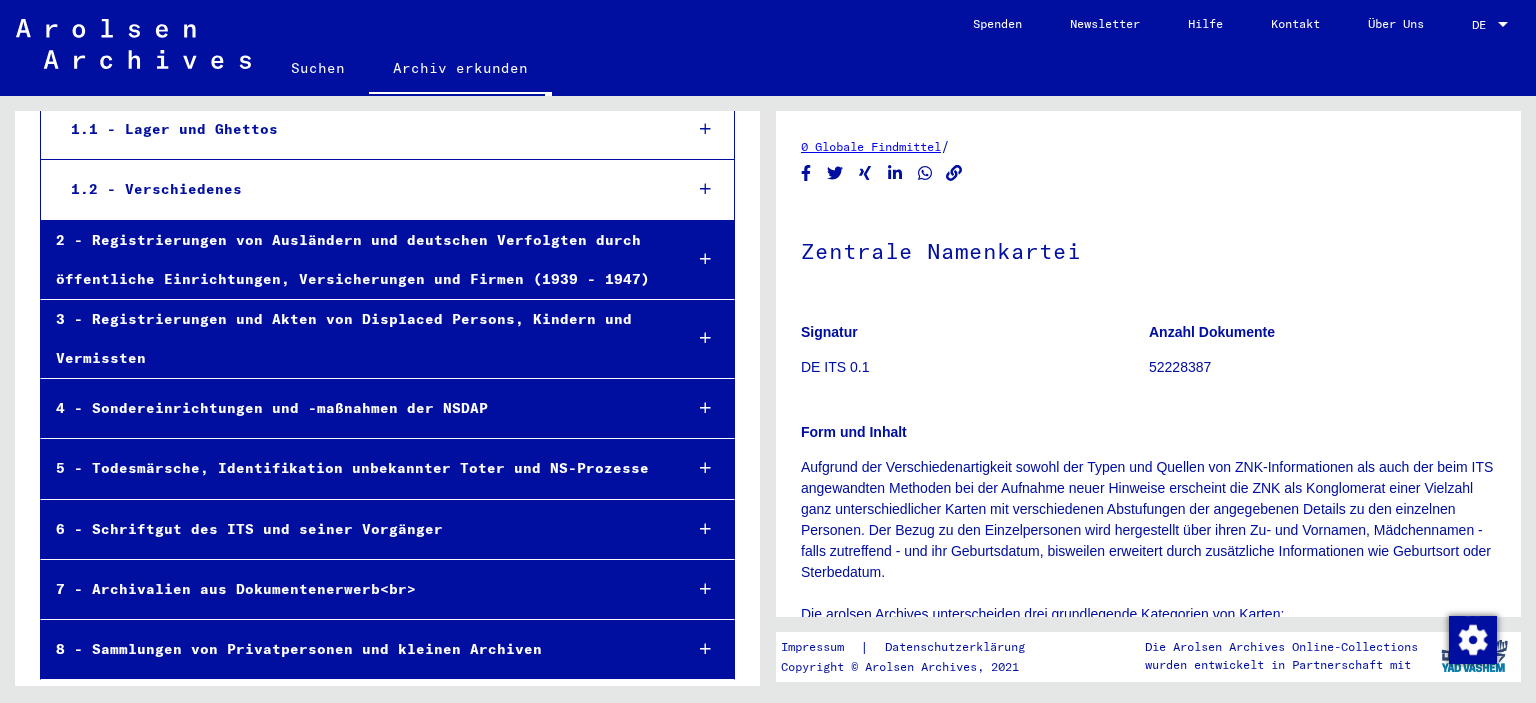 click on "4 - Sondereinrichtungen und -maßnahmen der NSDAP" at bounding box center [353, 408] 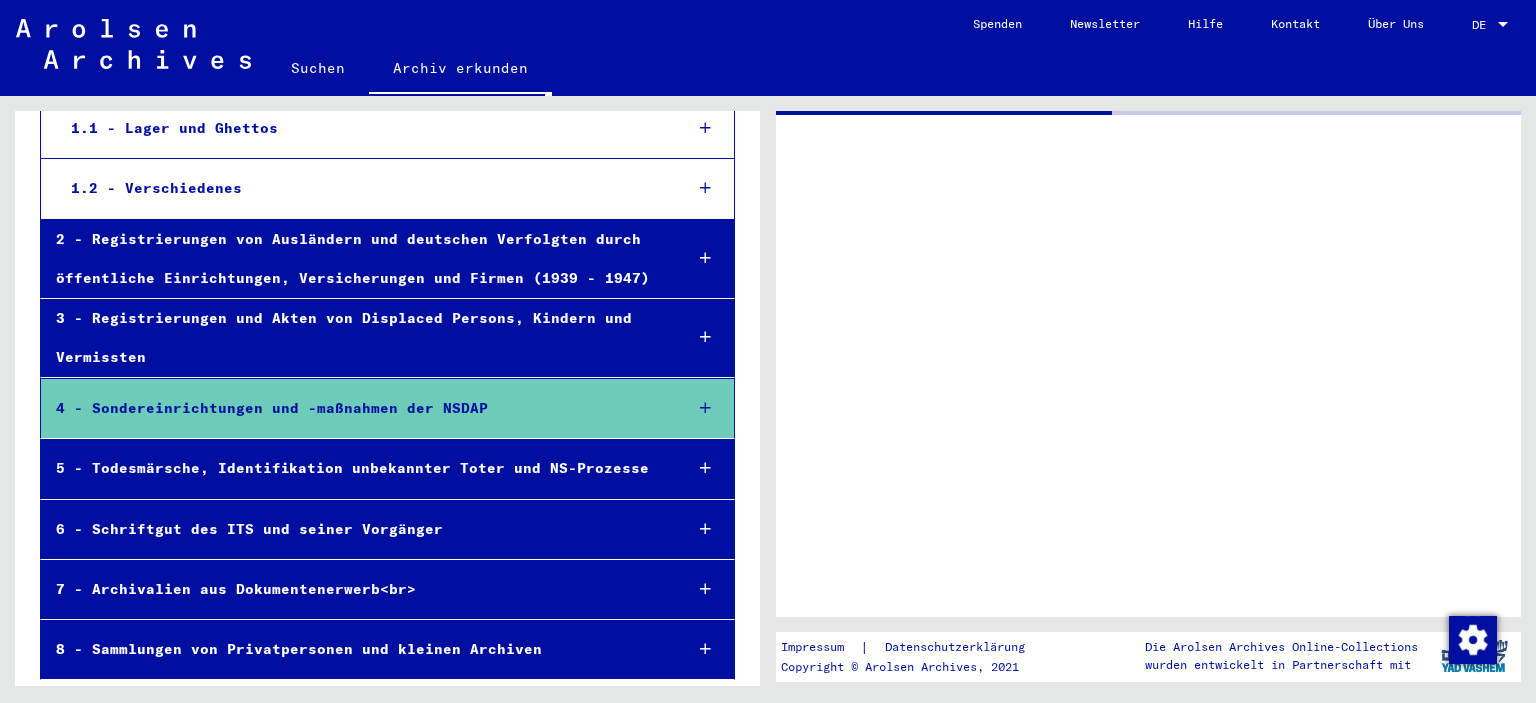 scroll, scrollTop: 478, scrollLeft: 0, axis: vertical 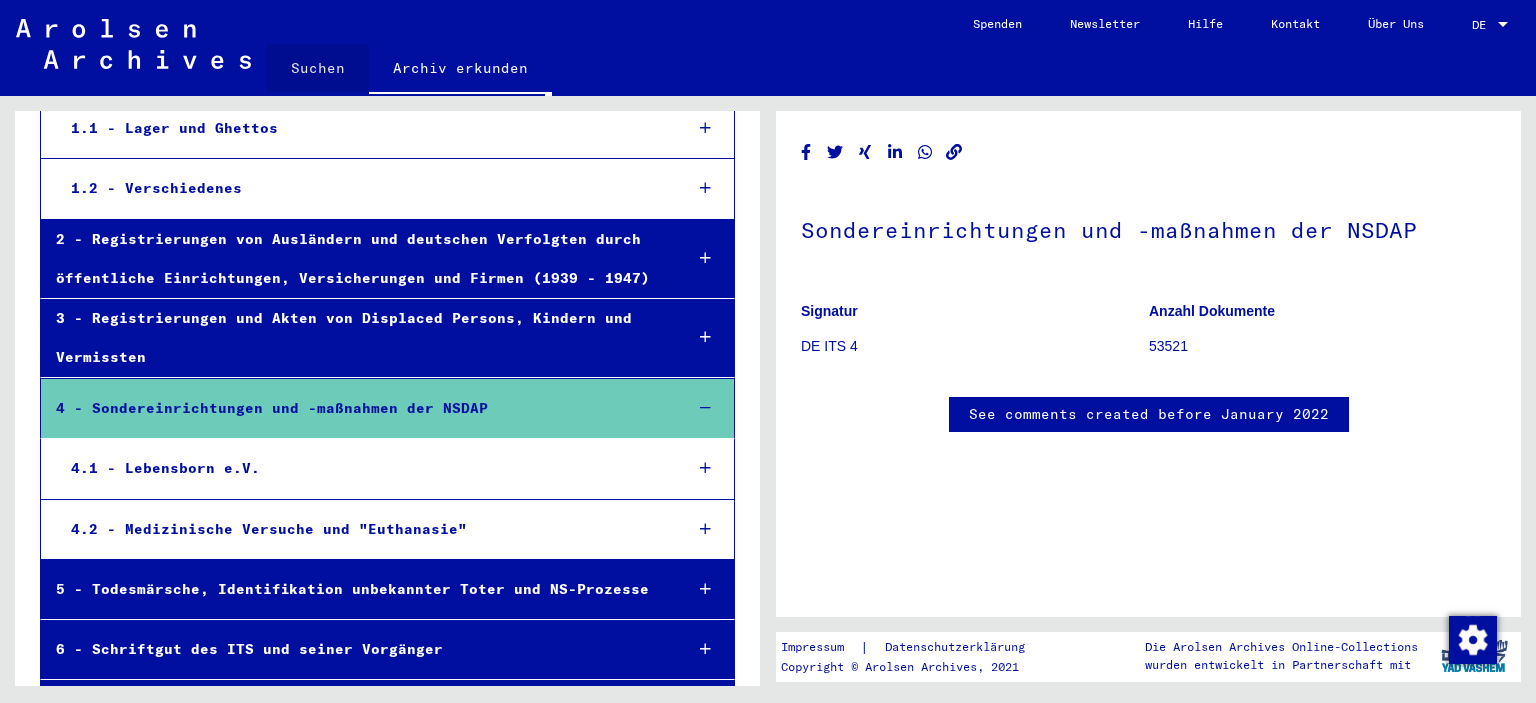 click on "Suchen" 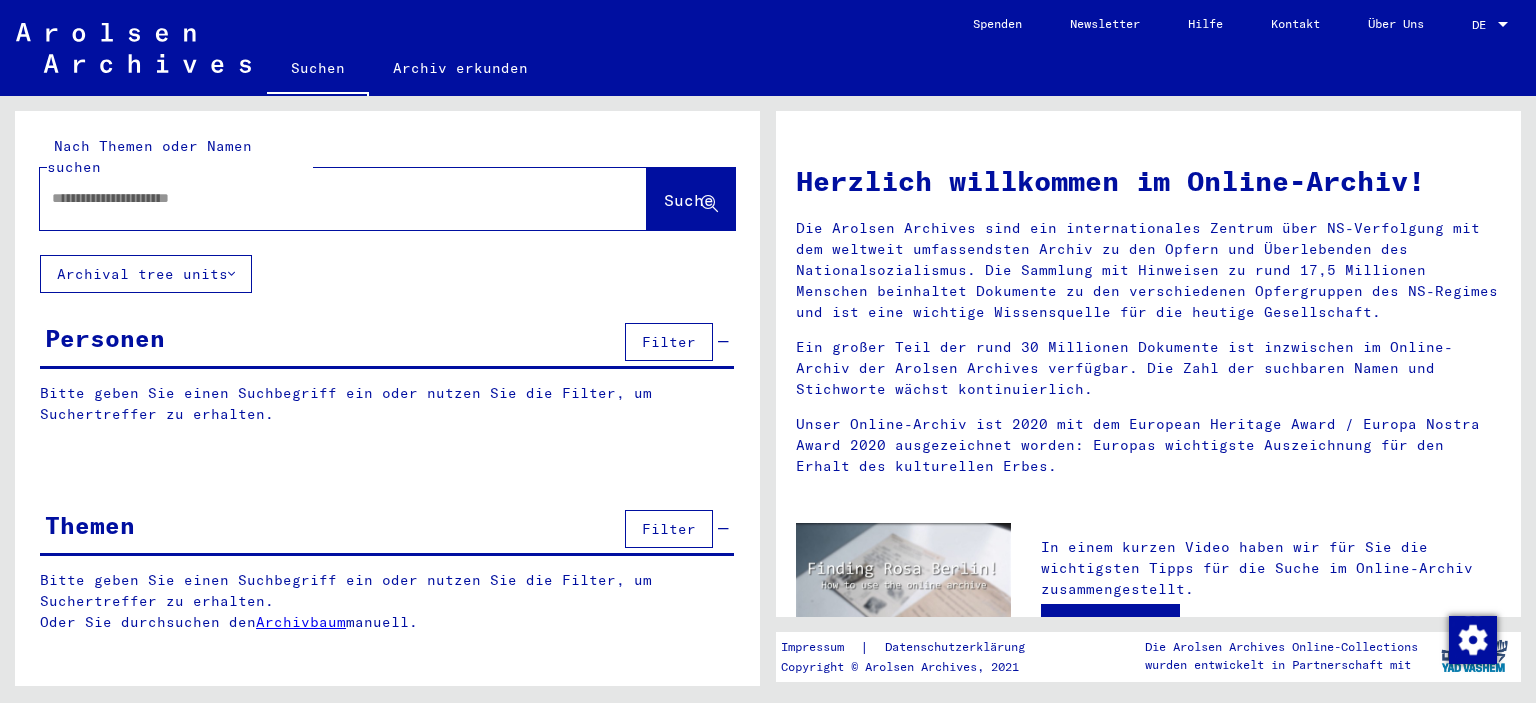 click at bounding box center [319, 198] 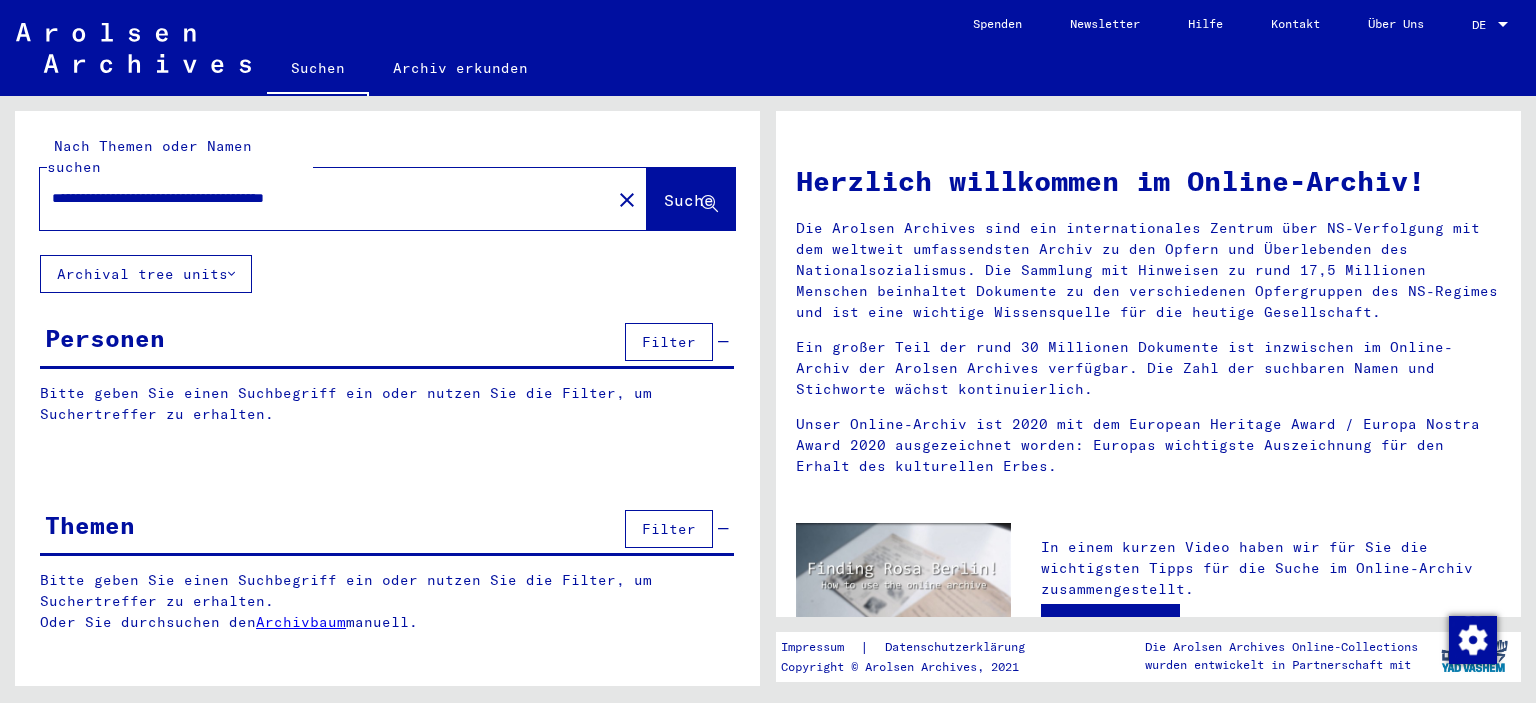 type on "**********" 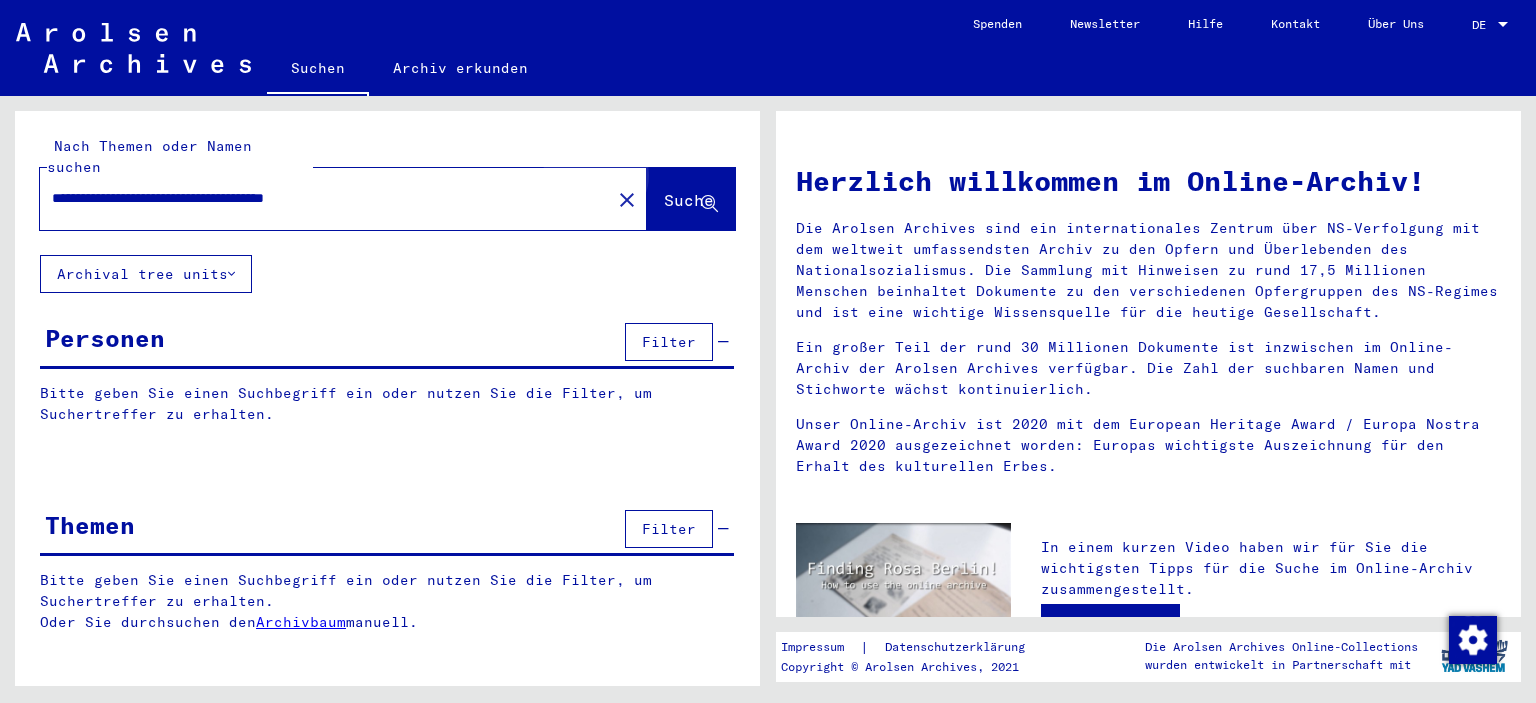 click on "Suche" 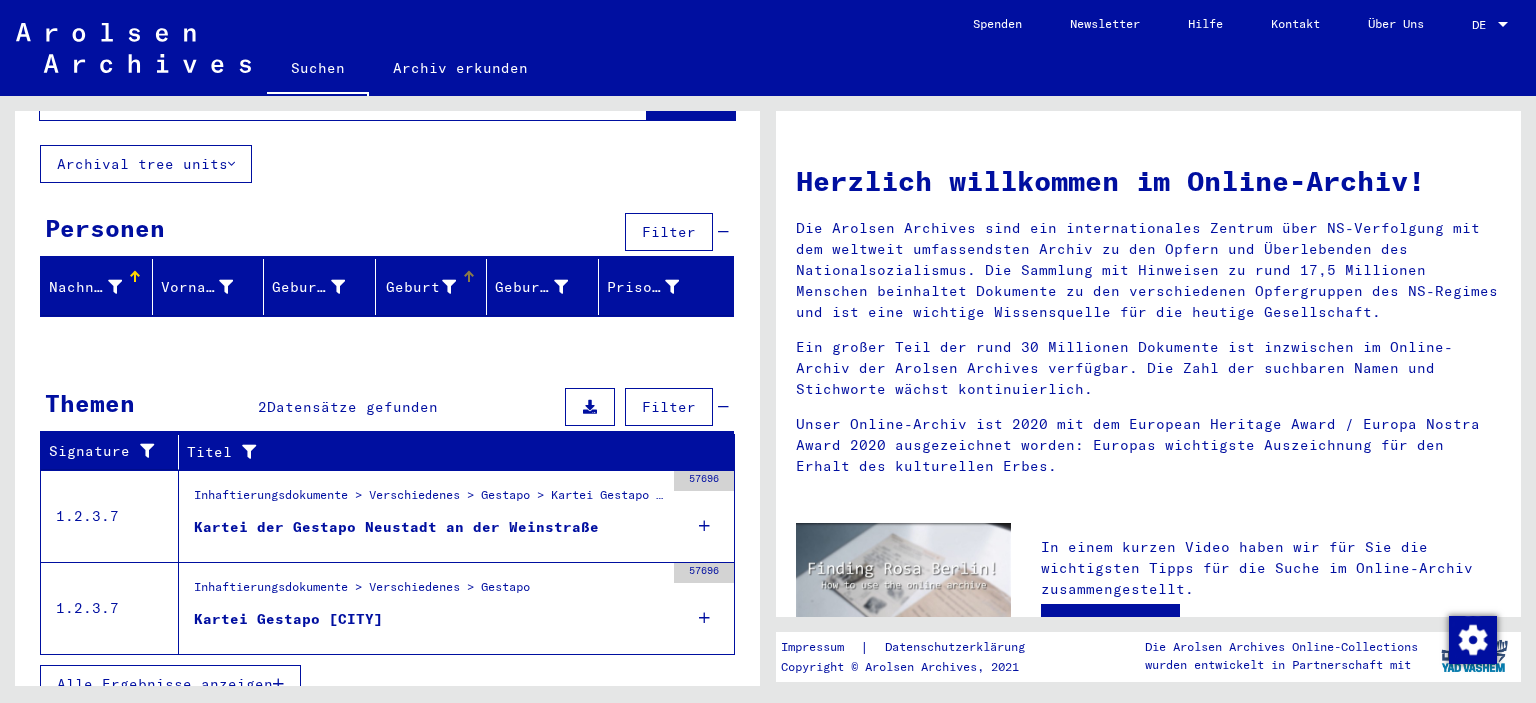 scroll, scrollTop: 112, scrollLeft: 0, axis: vertical 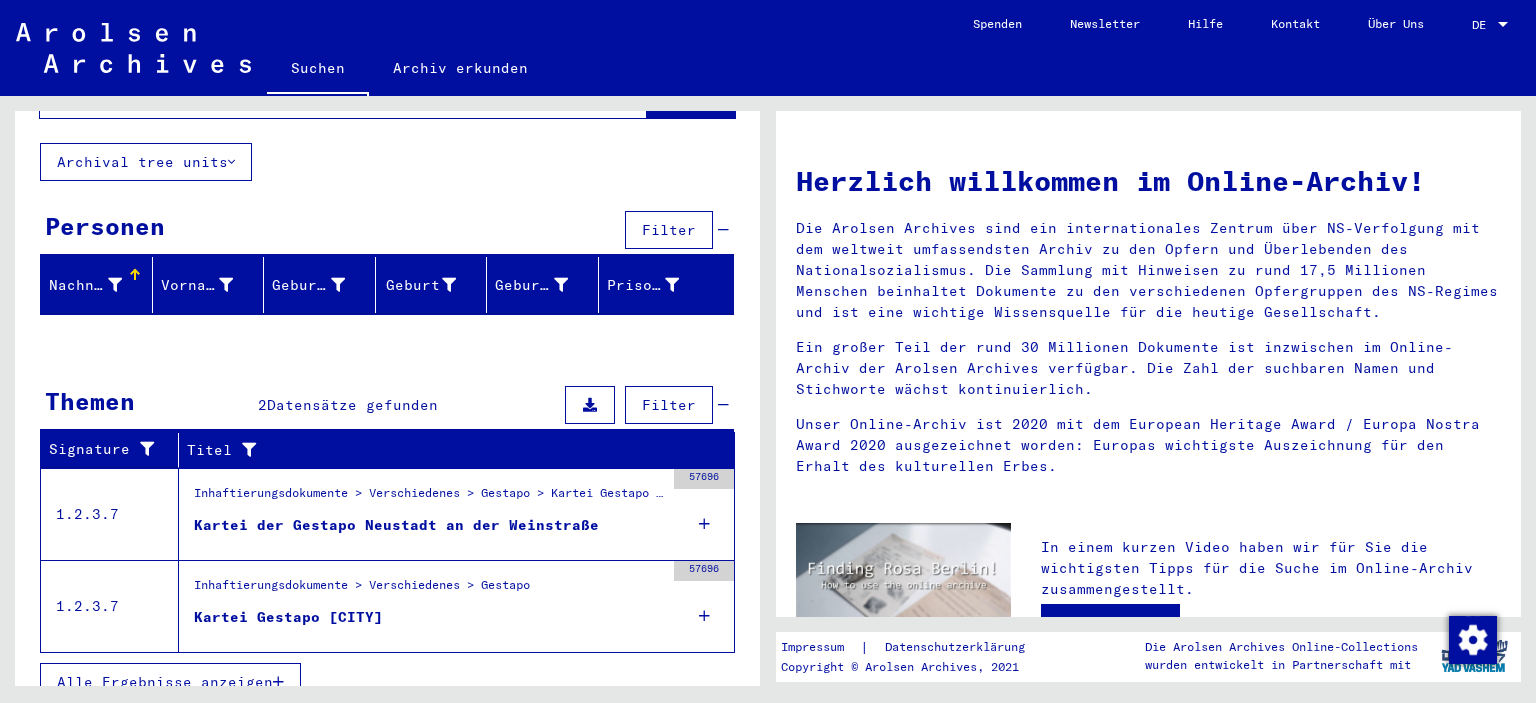 click on "Kartei der Gestapo Neustadt an der Weinstraße" at bounding box center (396, 525) 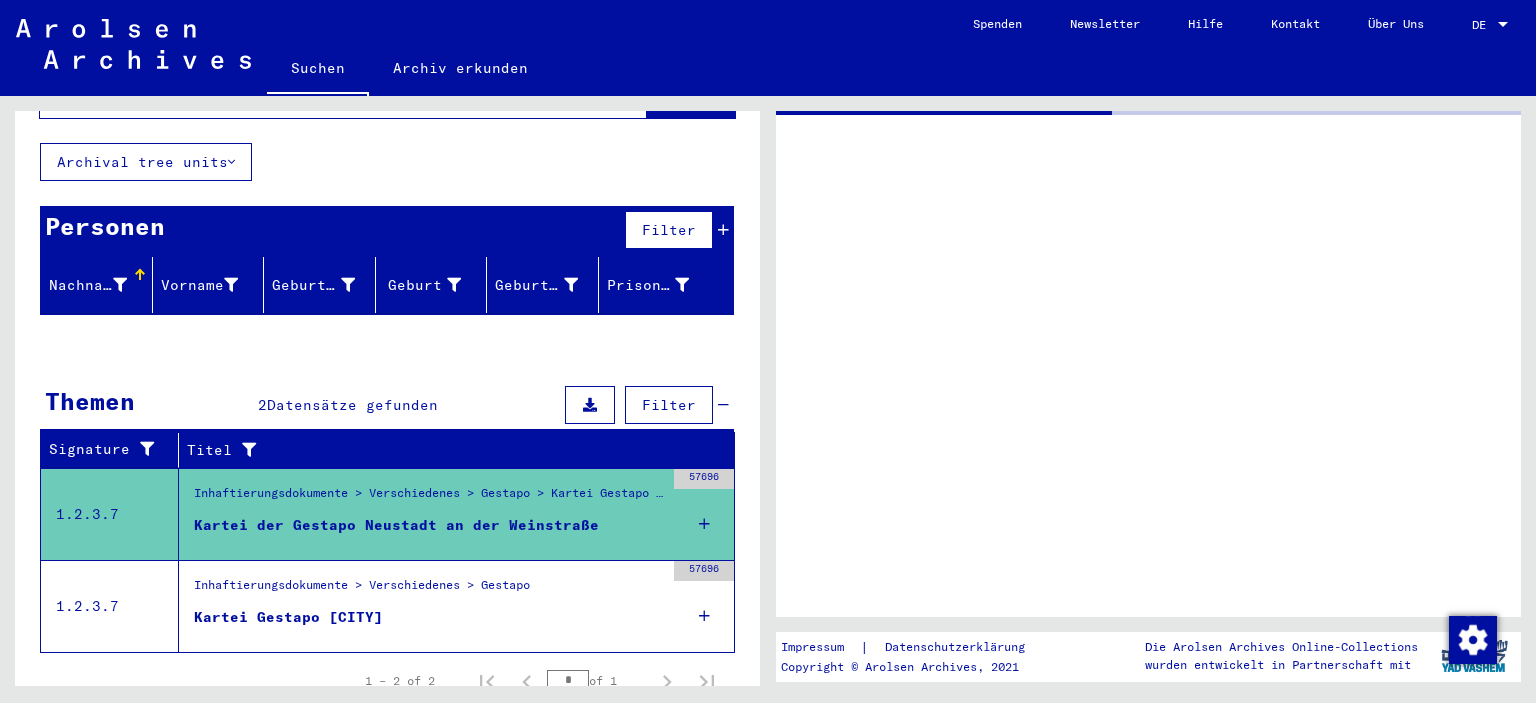 scroll, scrollTop: 110, scrollLeft: 0, axis: vertical 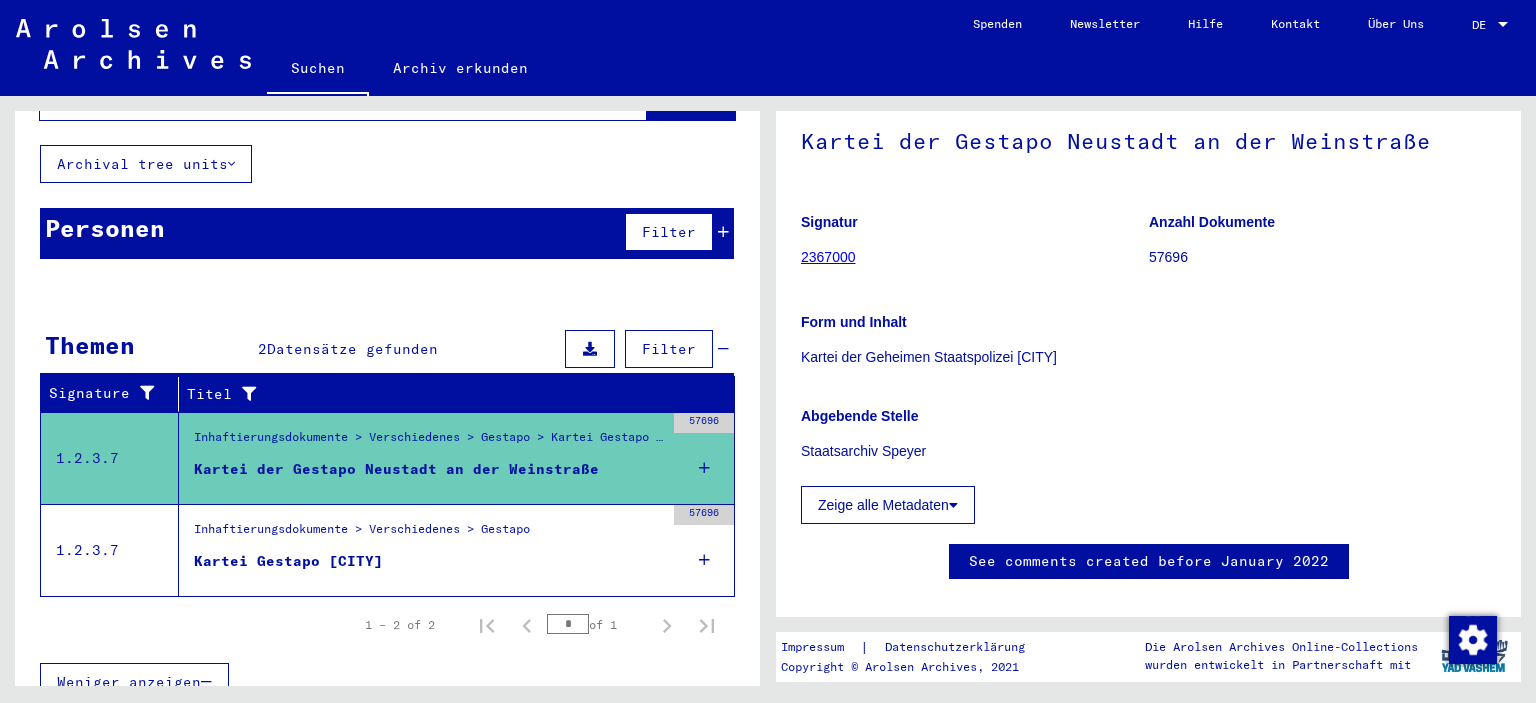 click on "2367000" 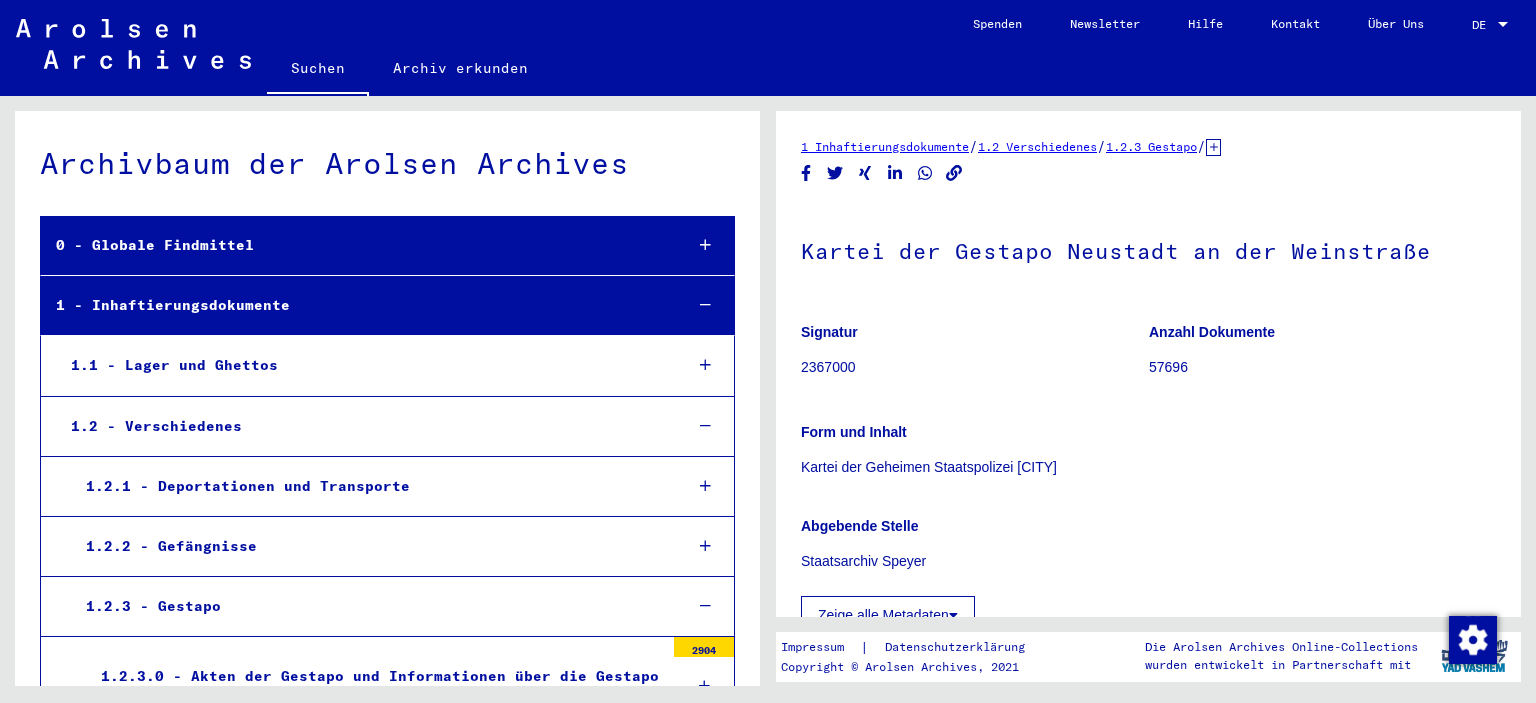 click on "1 - Inhaftierungsdokumente" at bounding box center (353, 305) 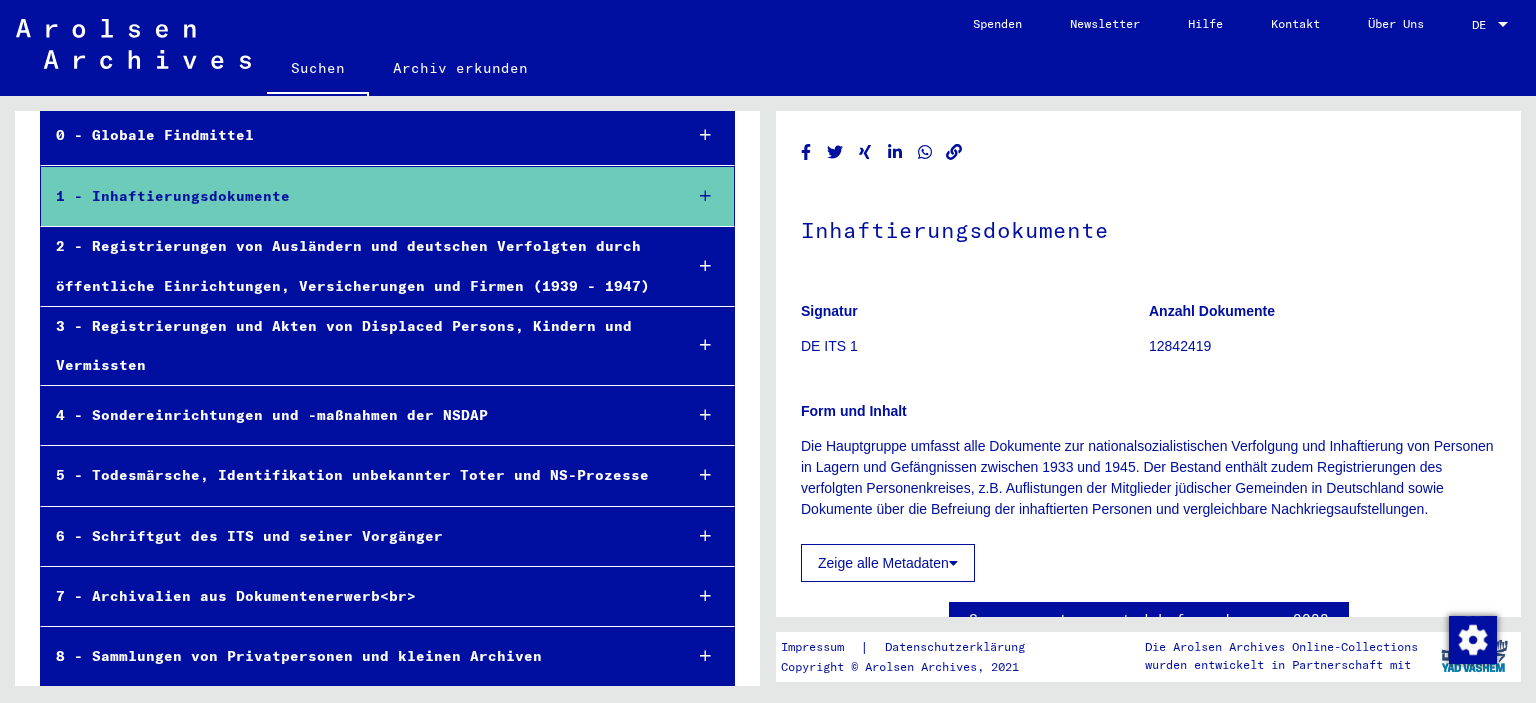 scroll, scrollTop: 118, scrollLeft: 0, axis: vertical 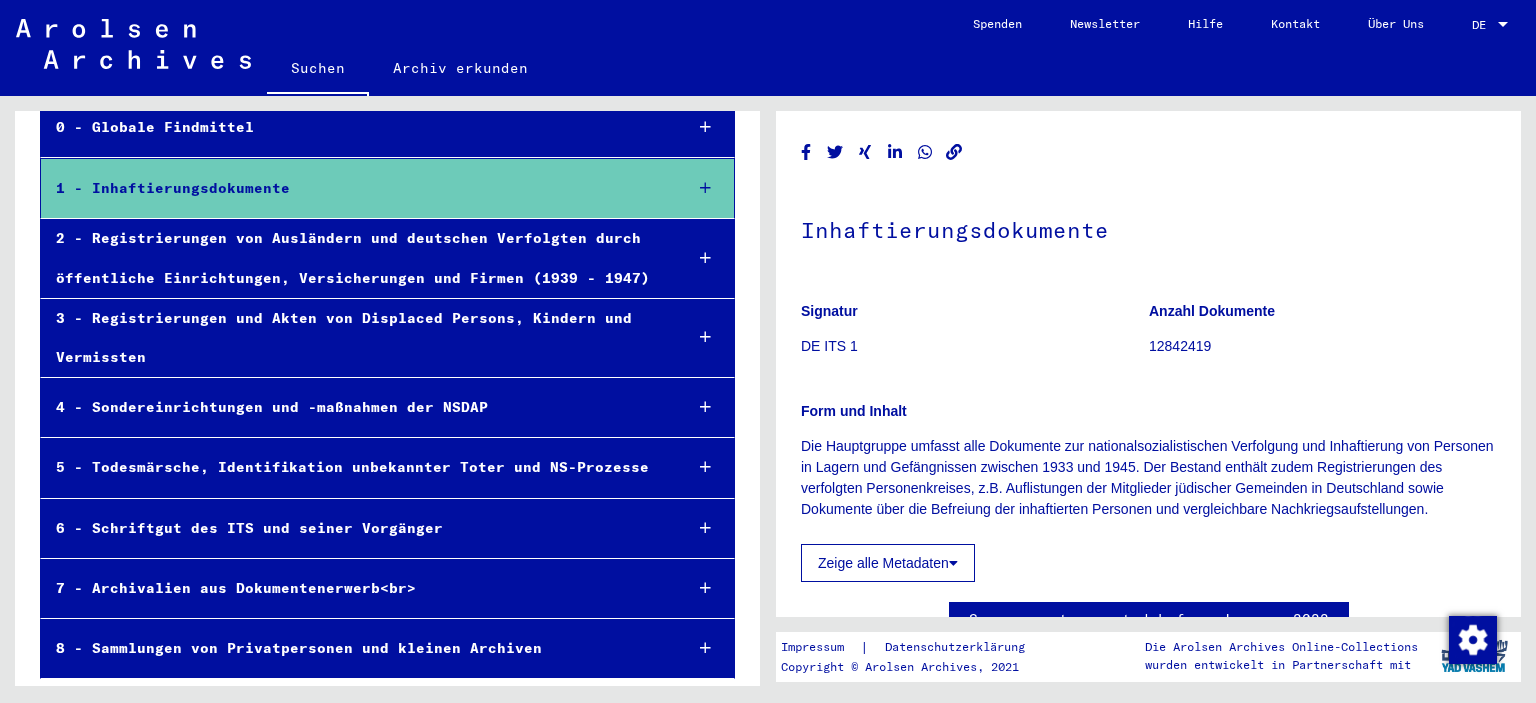 click on "4 - Sondereinrichtungen und -maßnahmen der NSDAP" at bounding box center [353, 407] 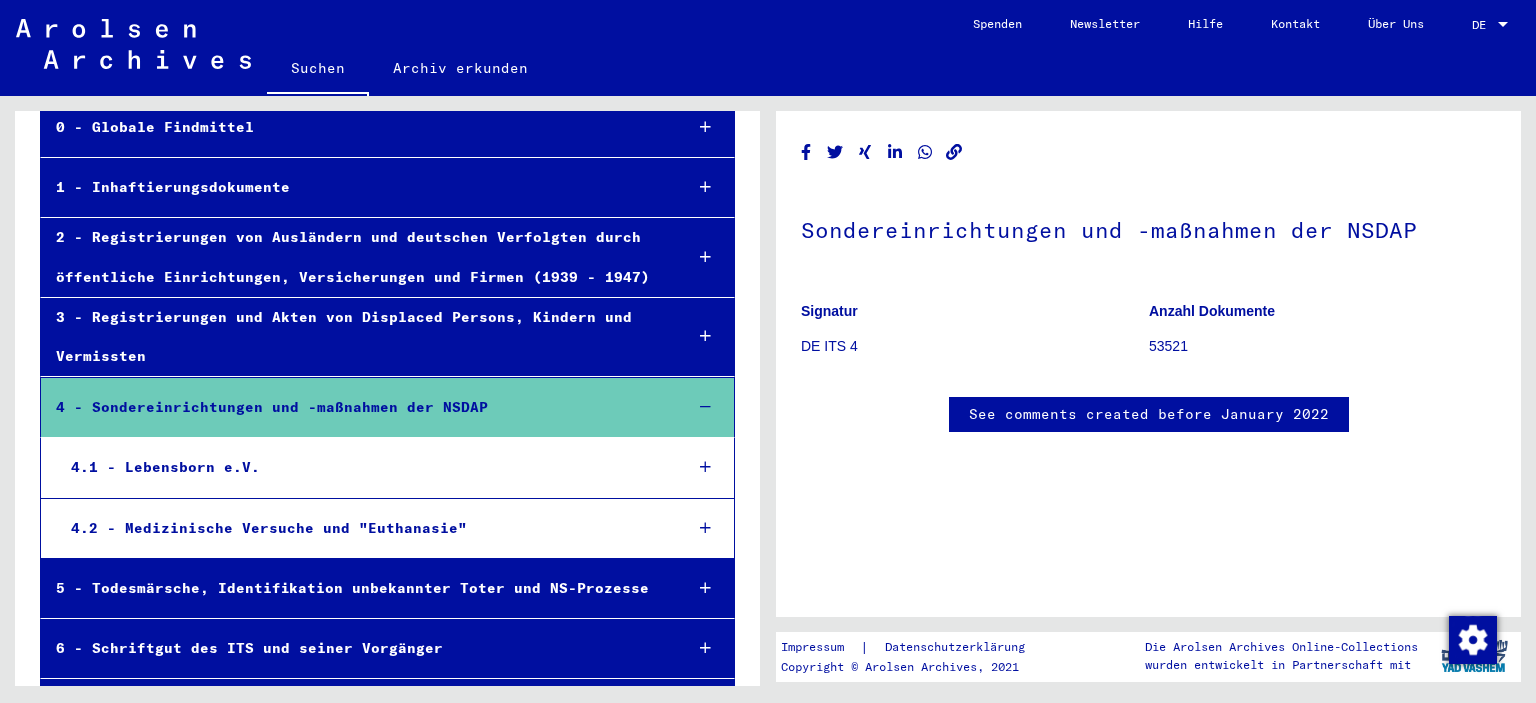 click on "DE ITS 4" 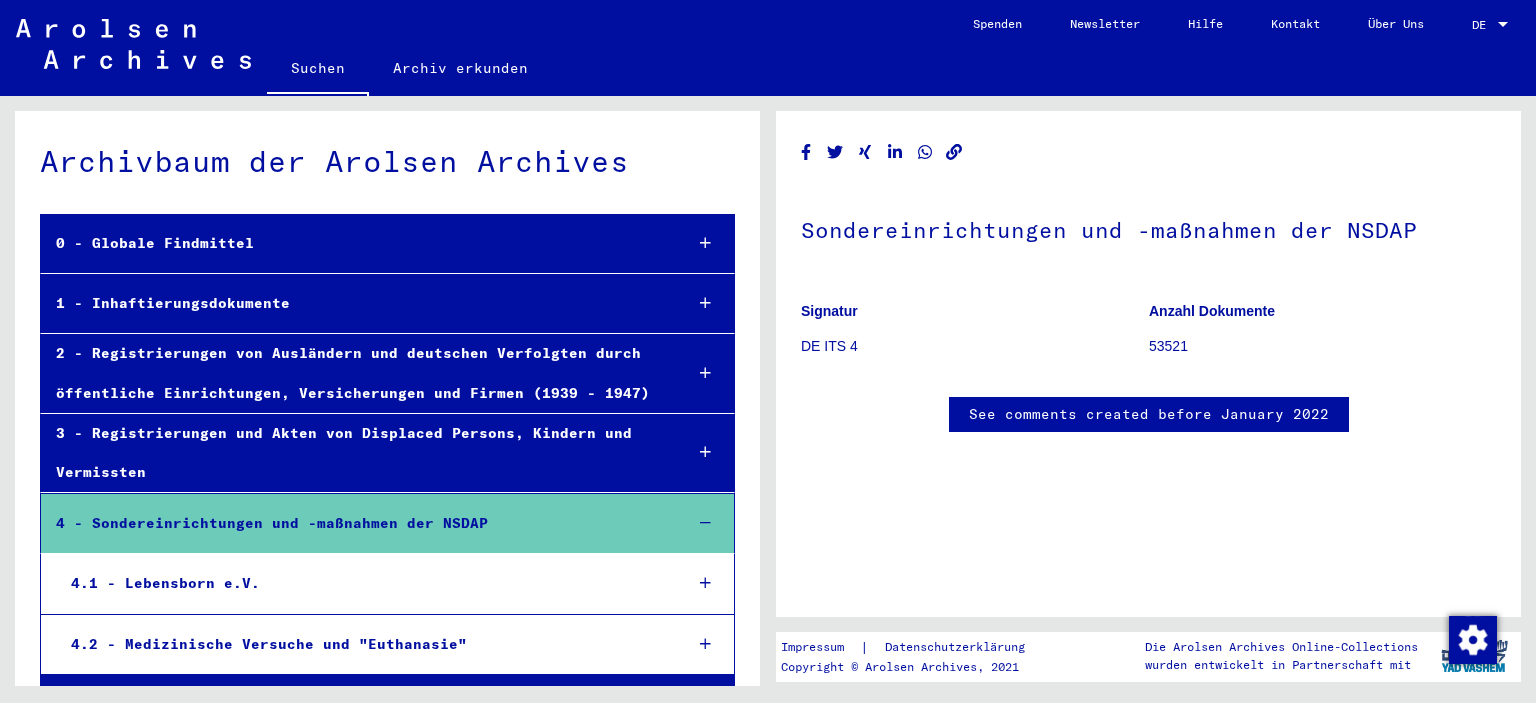 scroll, scrollTop: 0, scrollLeft: 0, axis: both 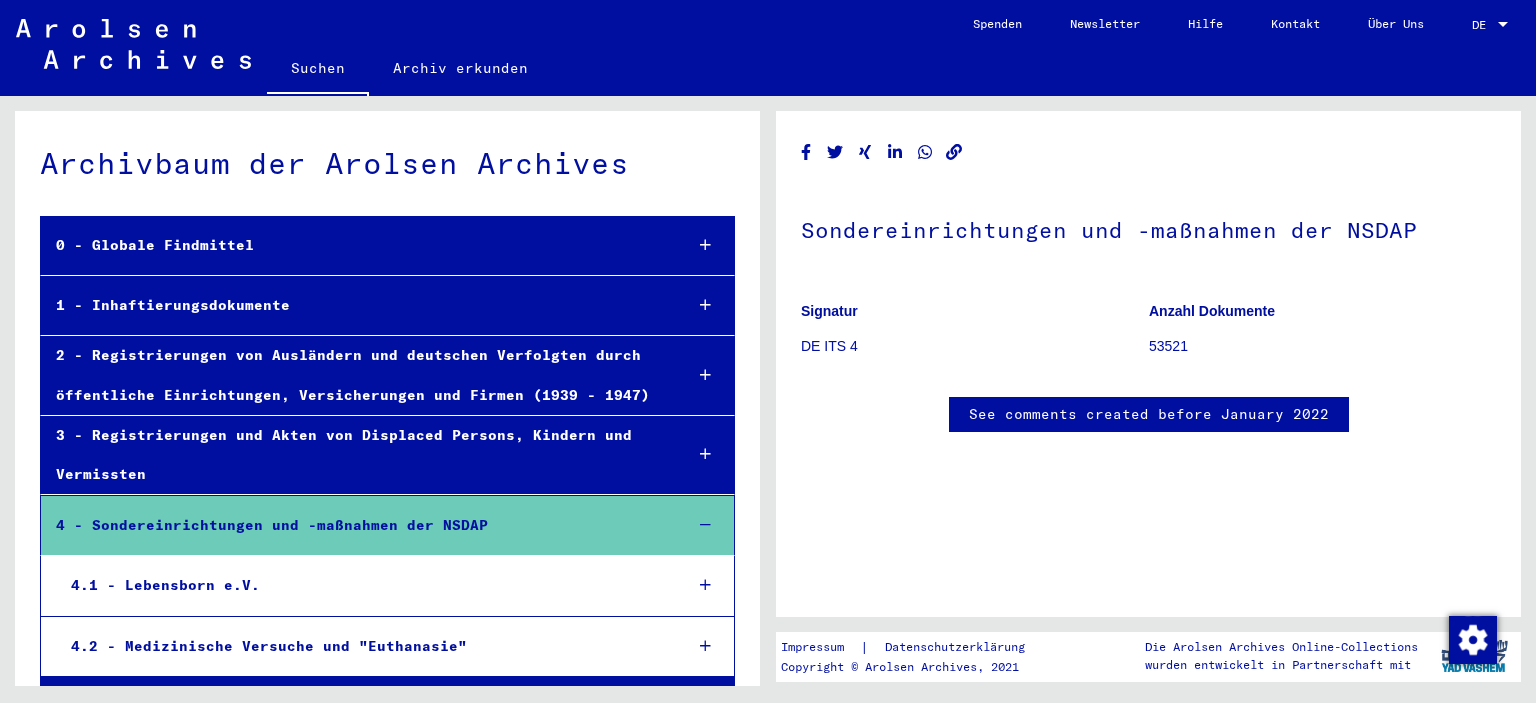 click on "2 - Registrierungen von Ausländern und deutschen Verfolgten durch öffentliche Einrichtungen, Versicherungen und Firmen (1939 - 1947)" at bounding box center [353, 375] 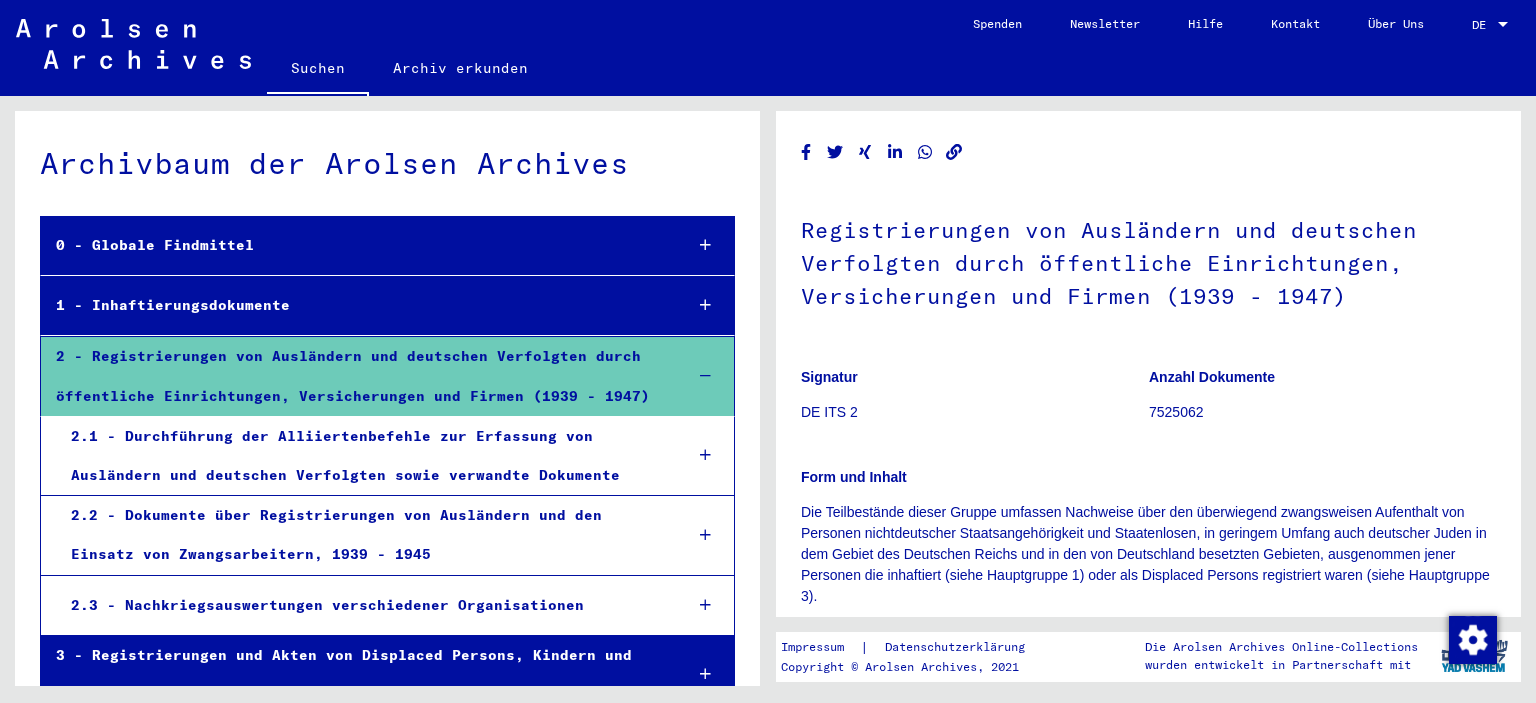 click on "DE ITS 2" 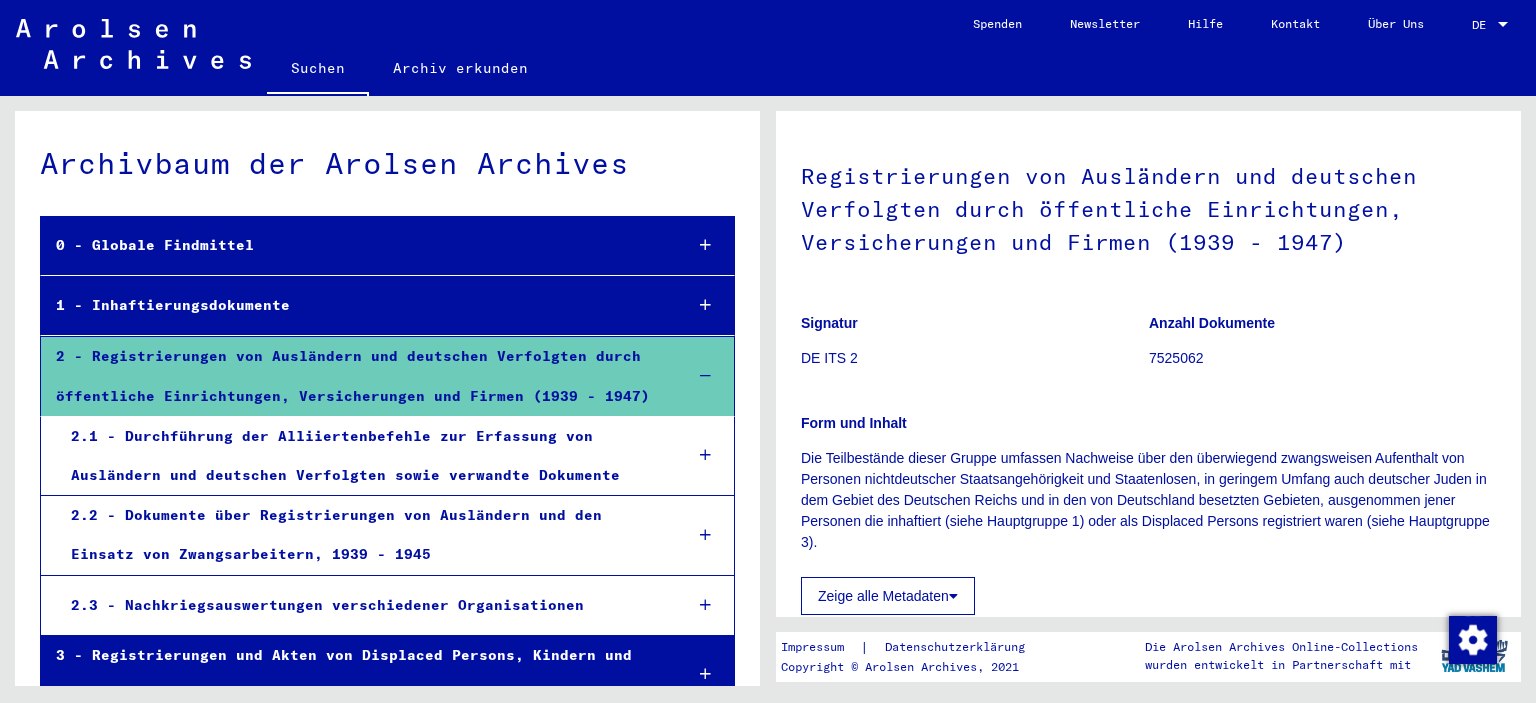 scroll, scrollTop: 0, scrollLeft: 0, axis: both 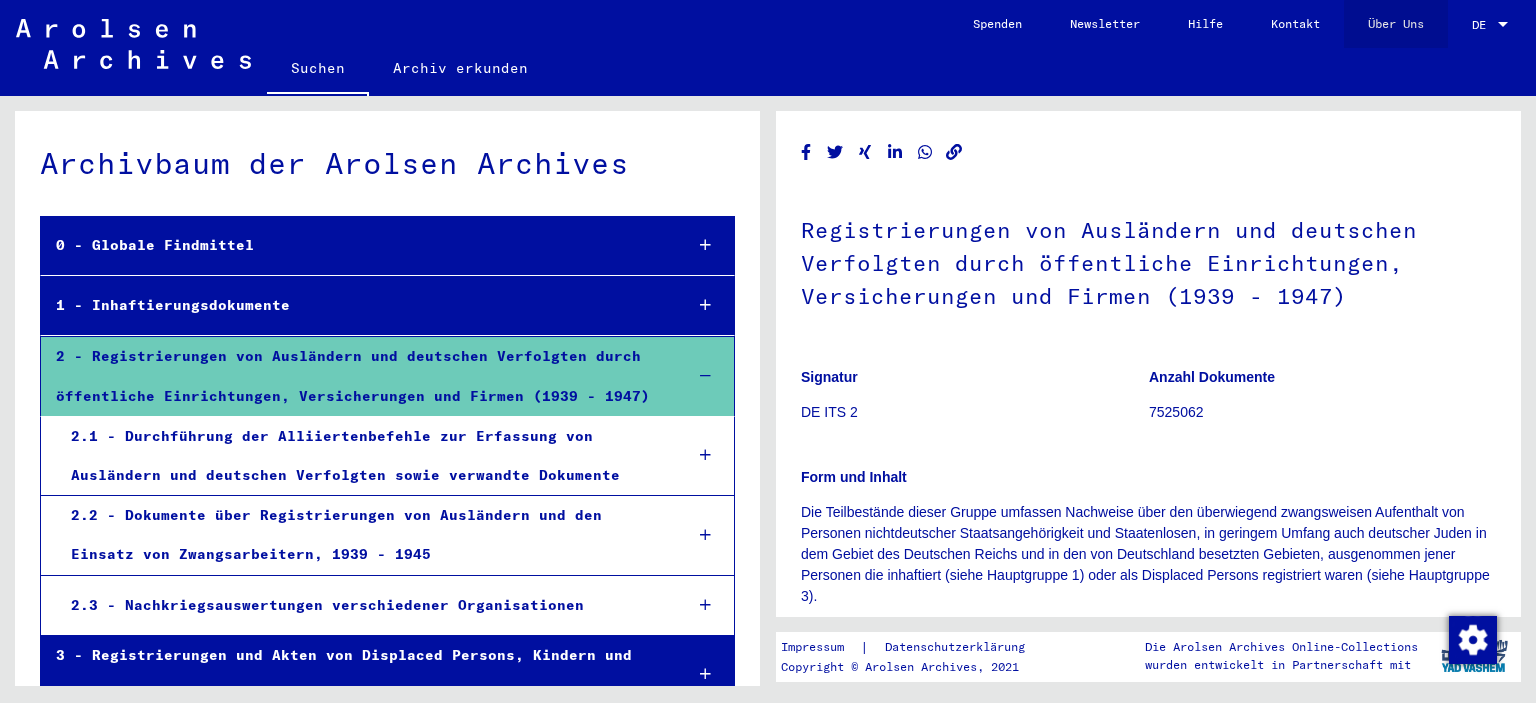 click on "Über Uns" 